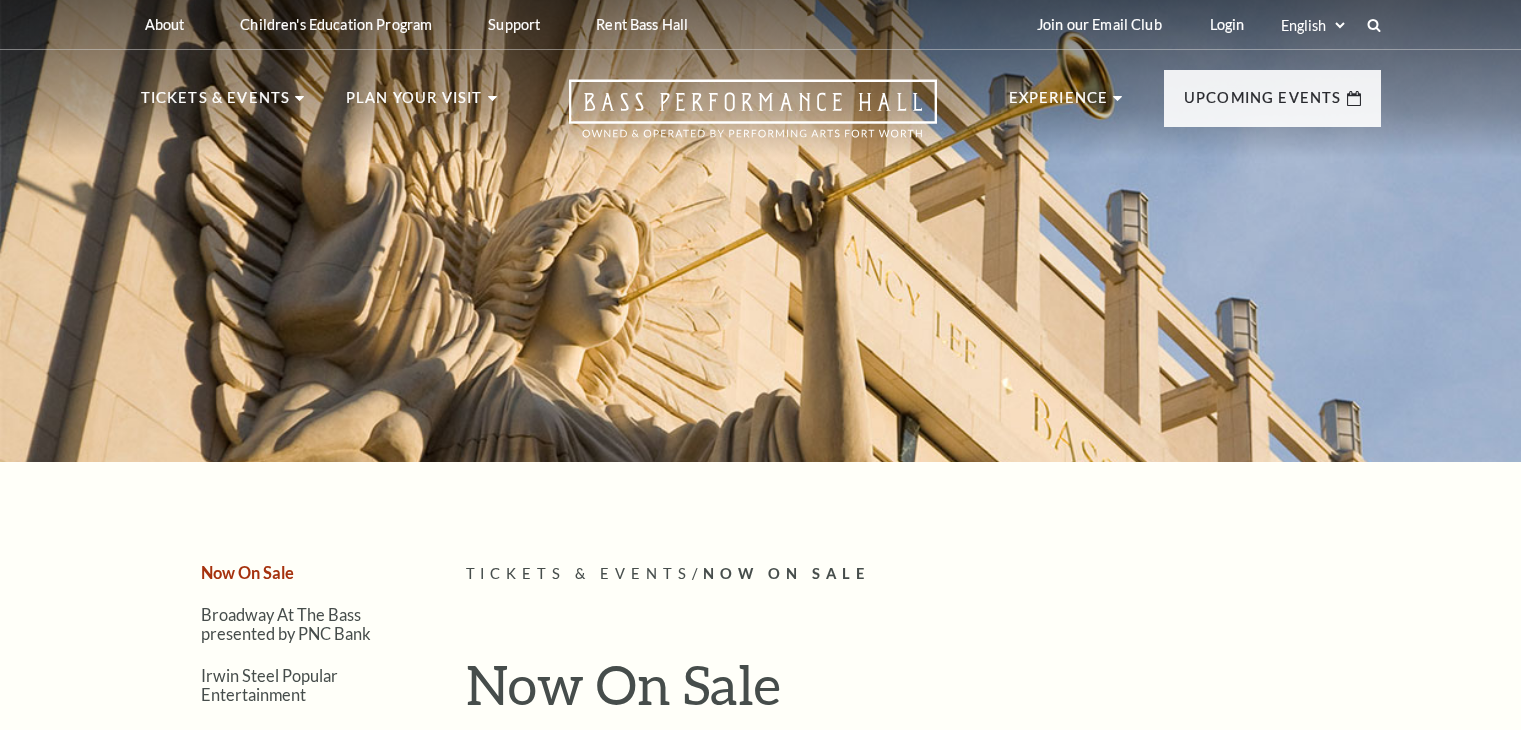 scroll, scrollTop: 0, scrollLeft: 0, axis: both 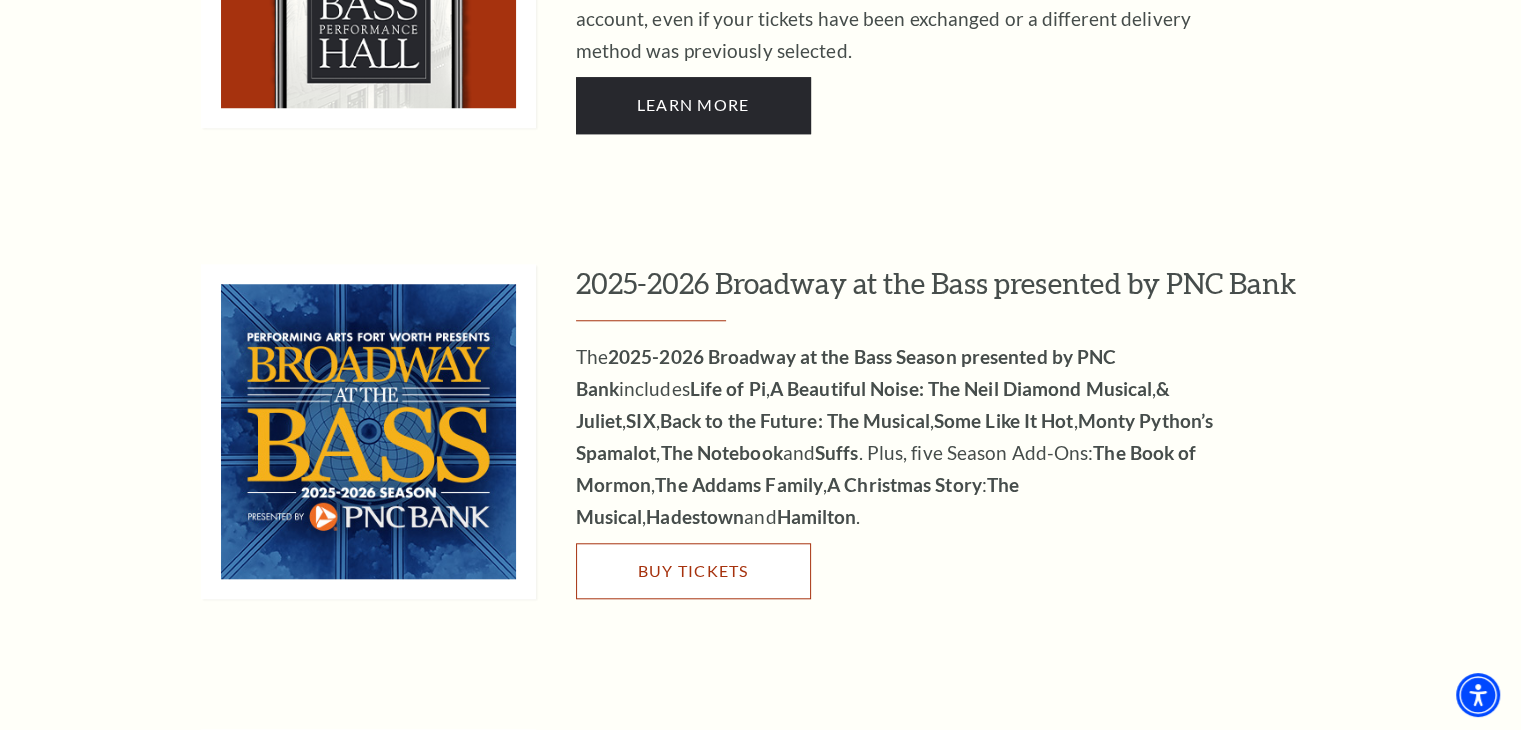 click on "Buy Tickets" at bounding box center (693, 571) 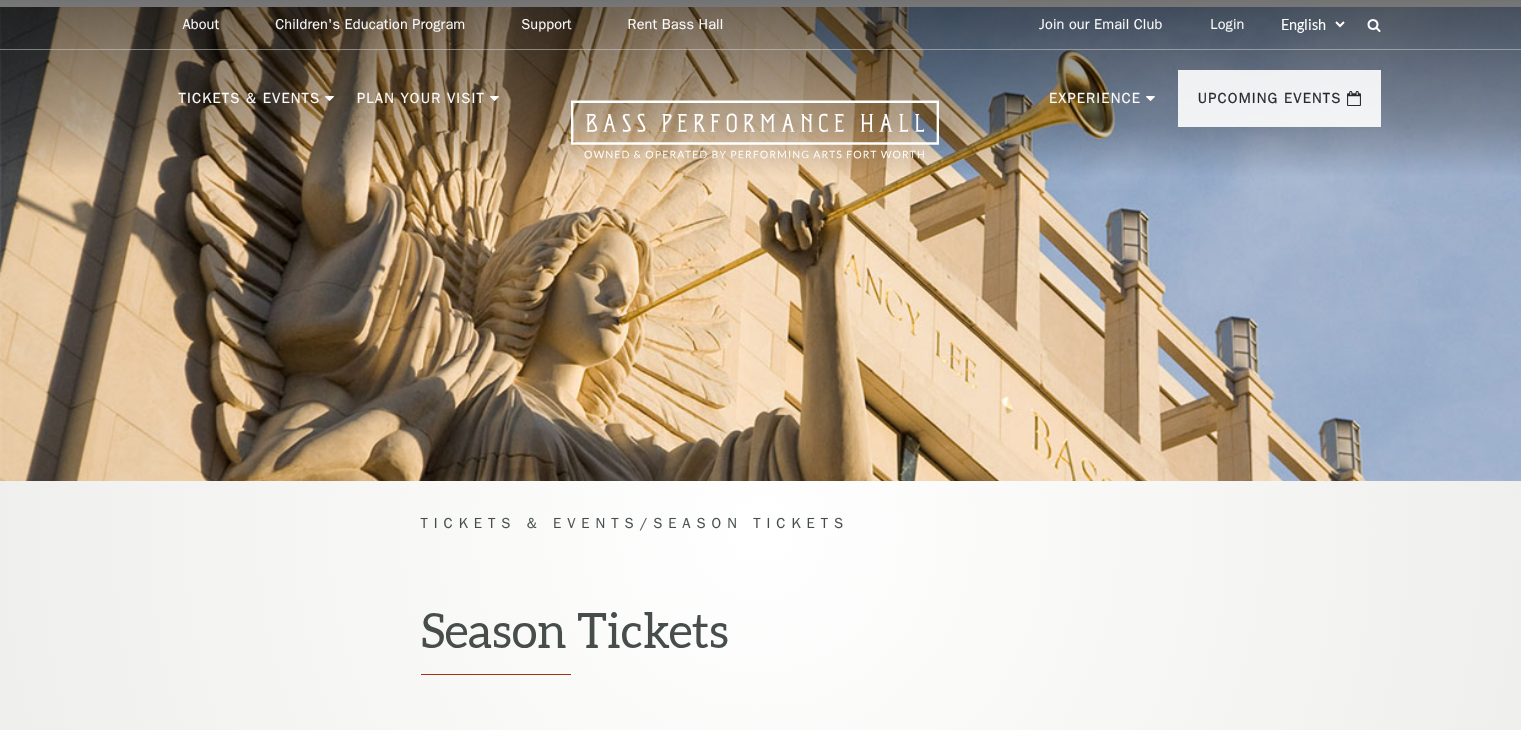 scroll, scrollTop: 0, scrollLeft: 0, axis: both 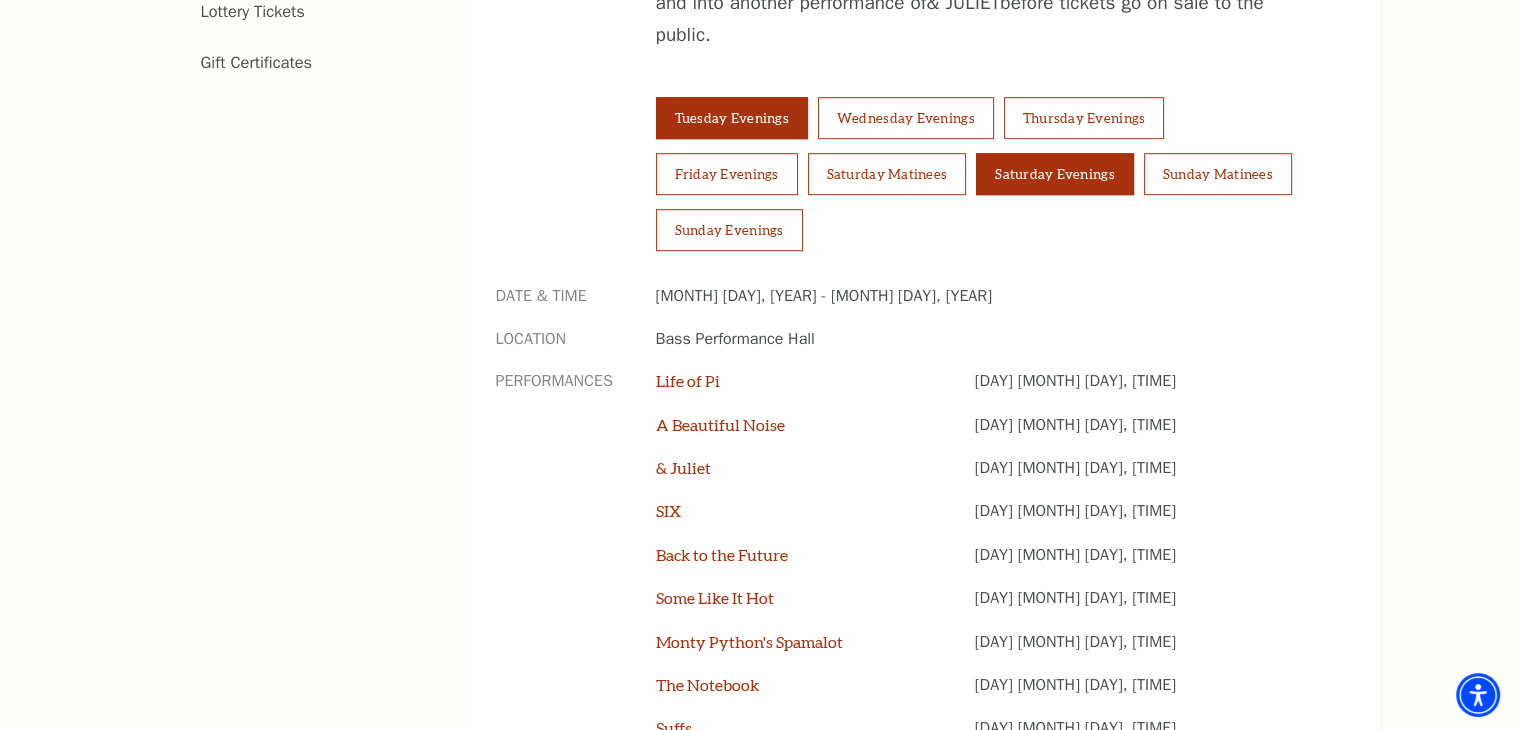 click on "Saturday Evenings" at bounding box center (1055, 174) 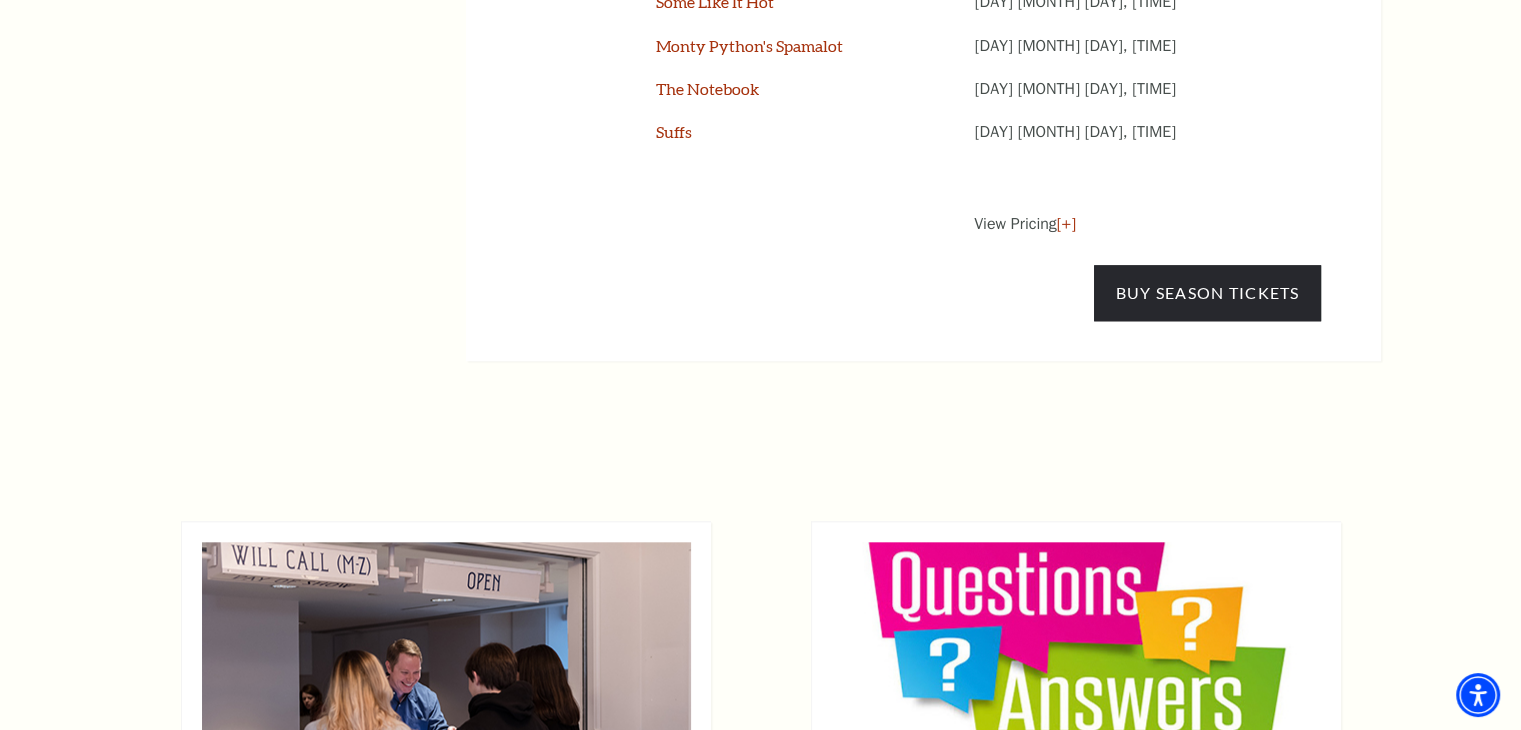 scroll, scrollTop: 1700, scrollLeft: 0, axis: vertical 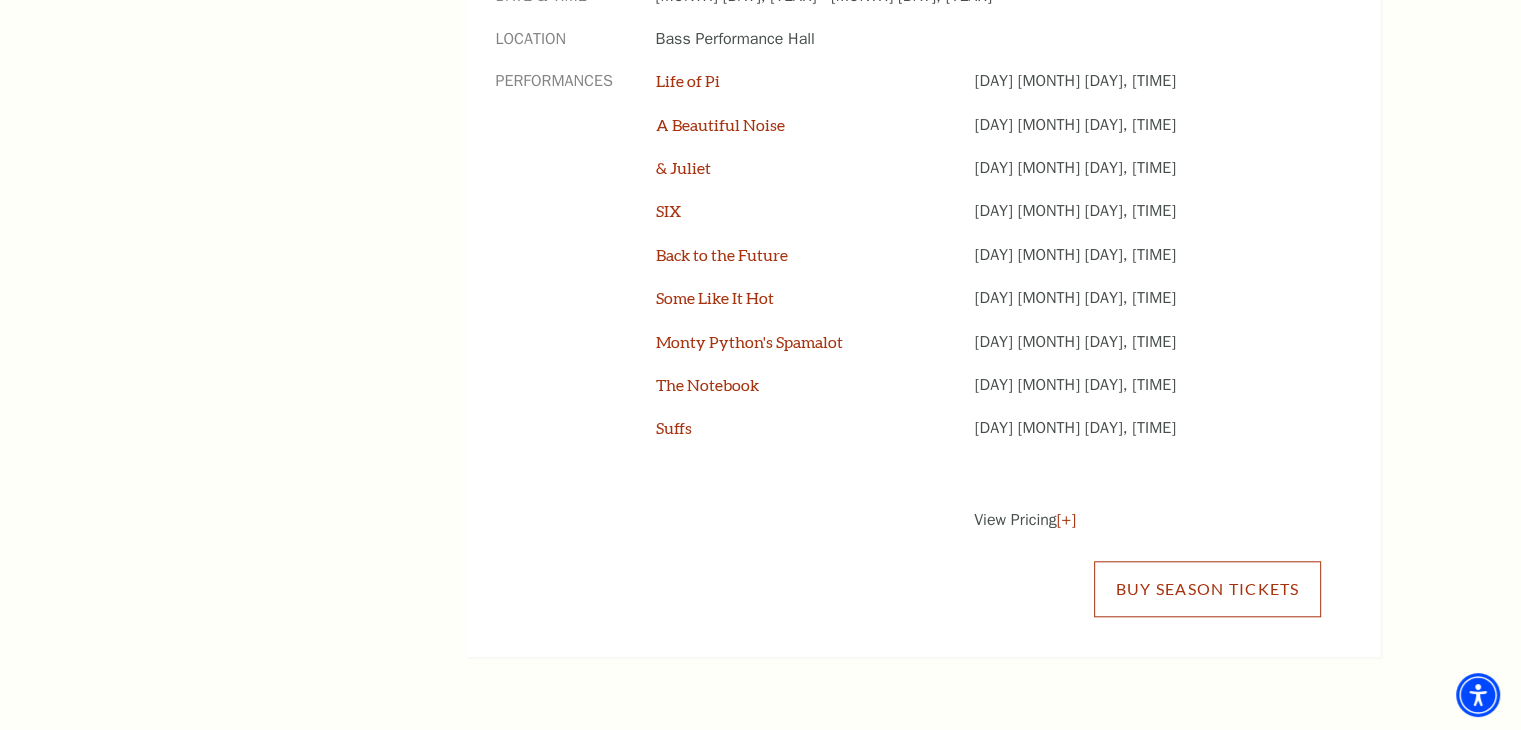 click on "Buy Season Tickets" at bounding box center [1207, 589] 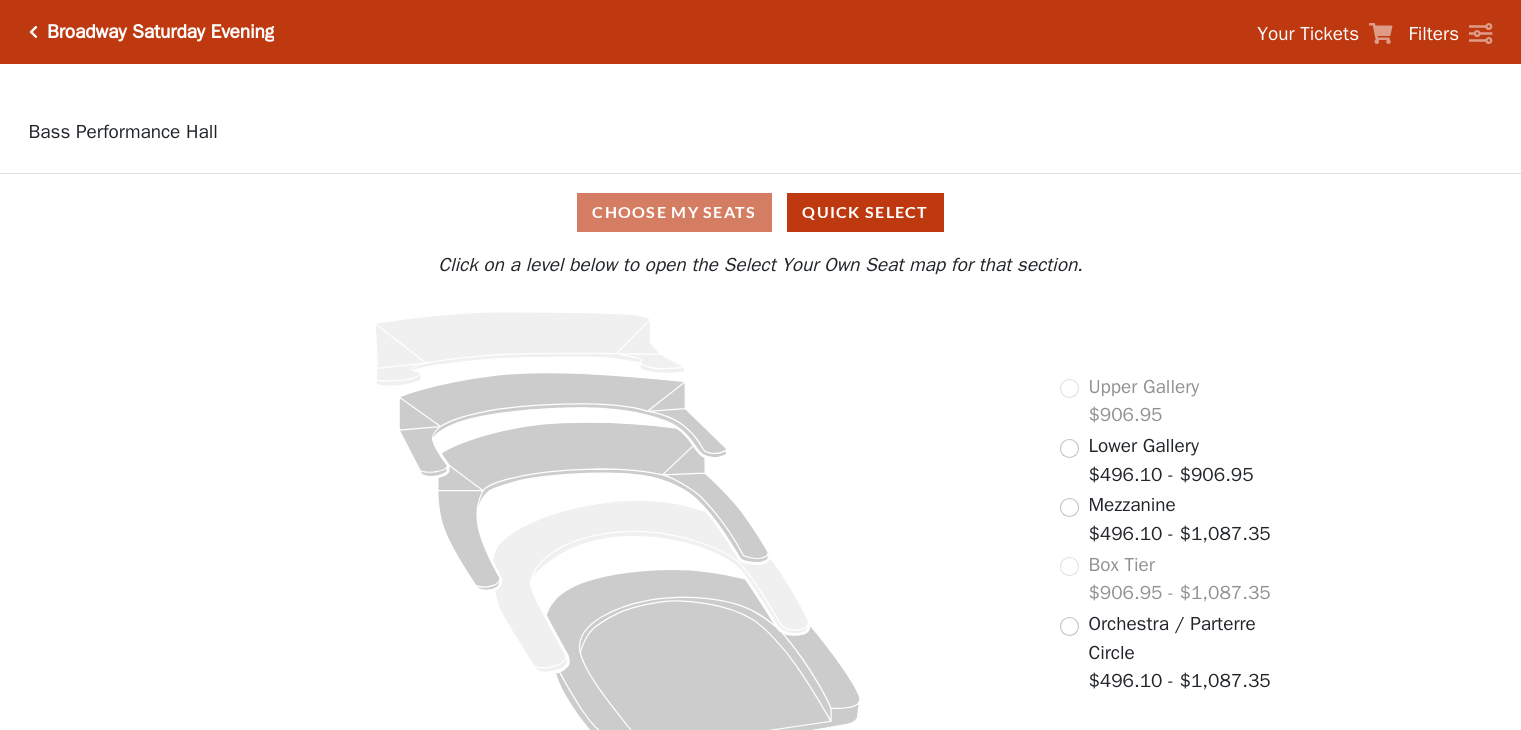 scroll, scrollTop: 0, scrollLeft: 0, axis: both 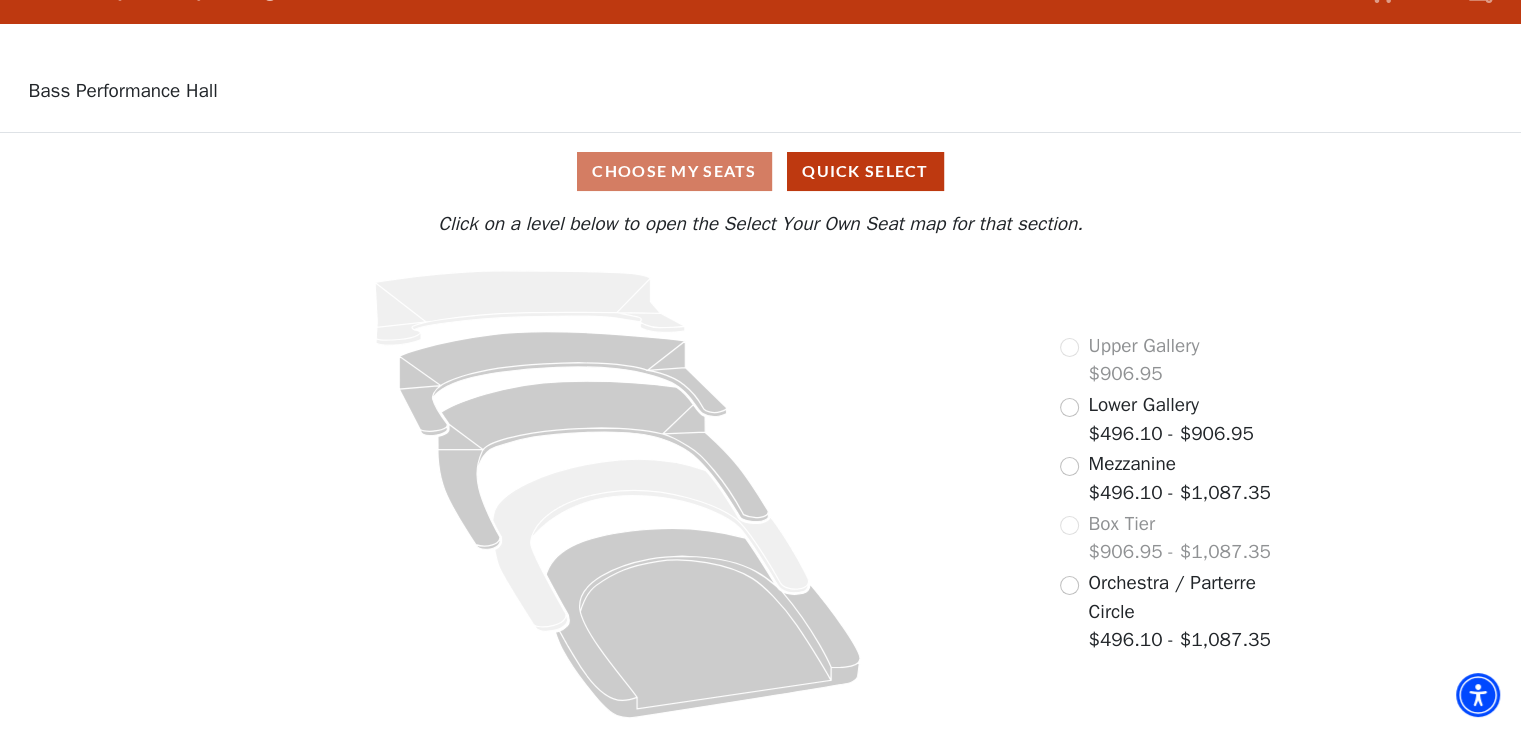 click on "Box Tier $906.95 - $1,087.35" at bounding box center [1165, 538] 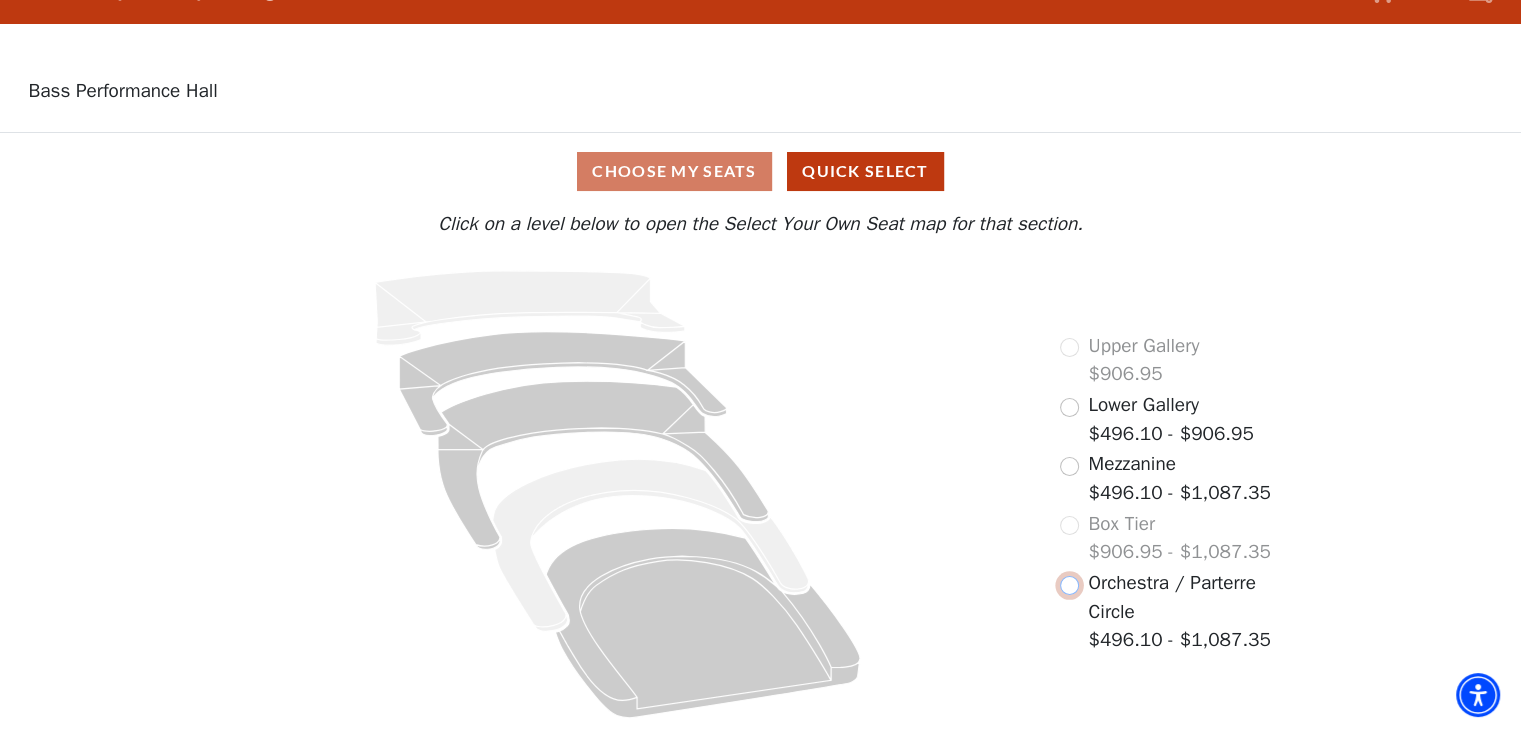 click at bounding box center (1069, 585) 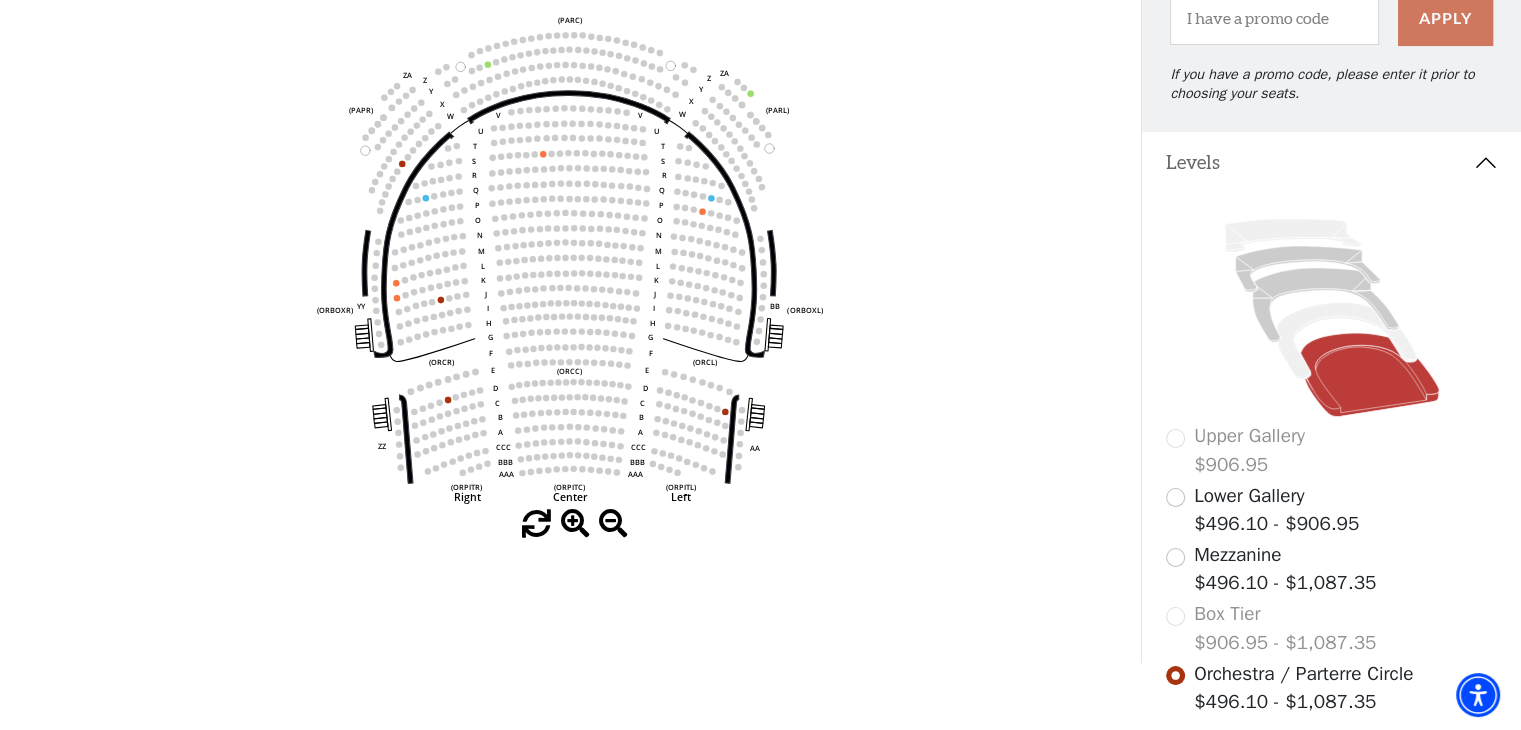 scroll, scrollTop: 292, scrollLeft: 0, axis: vertical 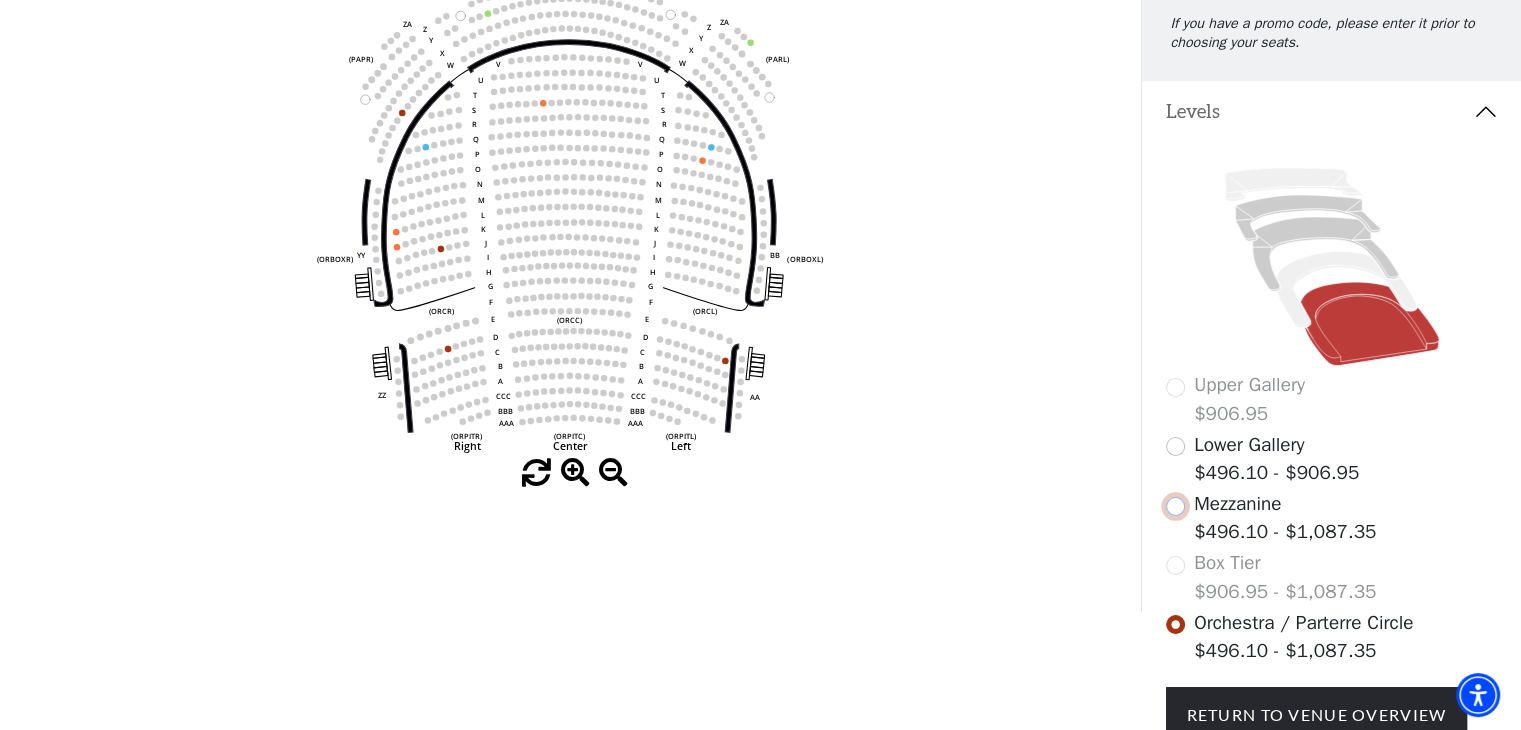 click at bounding box center (1175, 506) 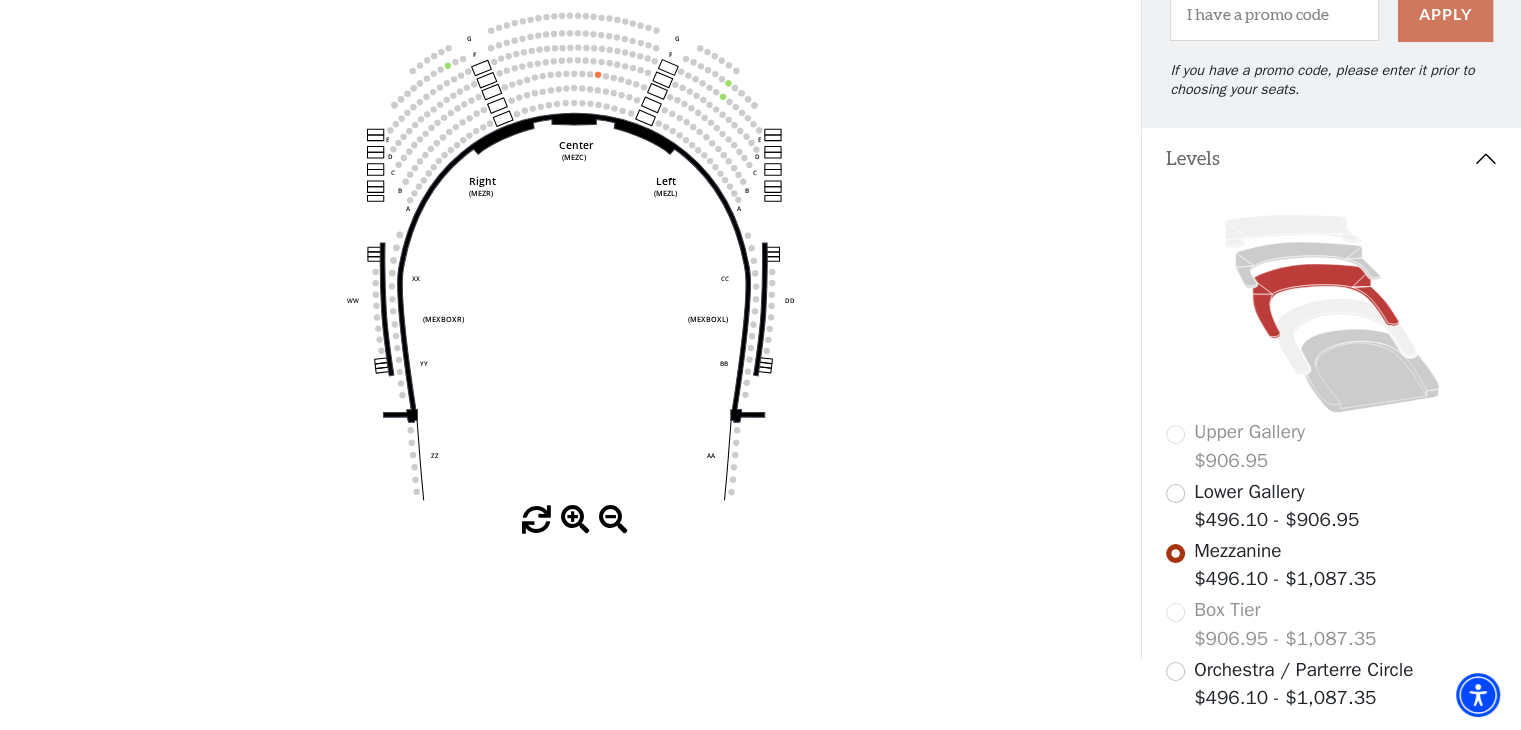 scroll, scrollTop: 292, scrollLeft: 0, axis: vertical 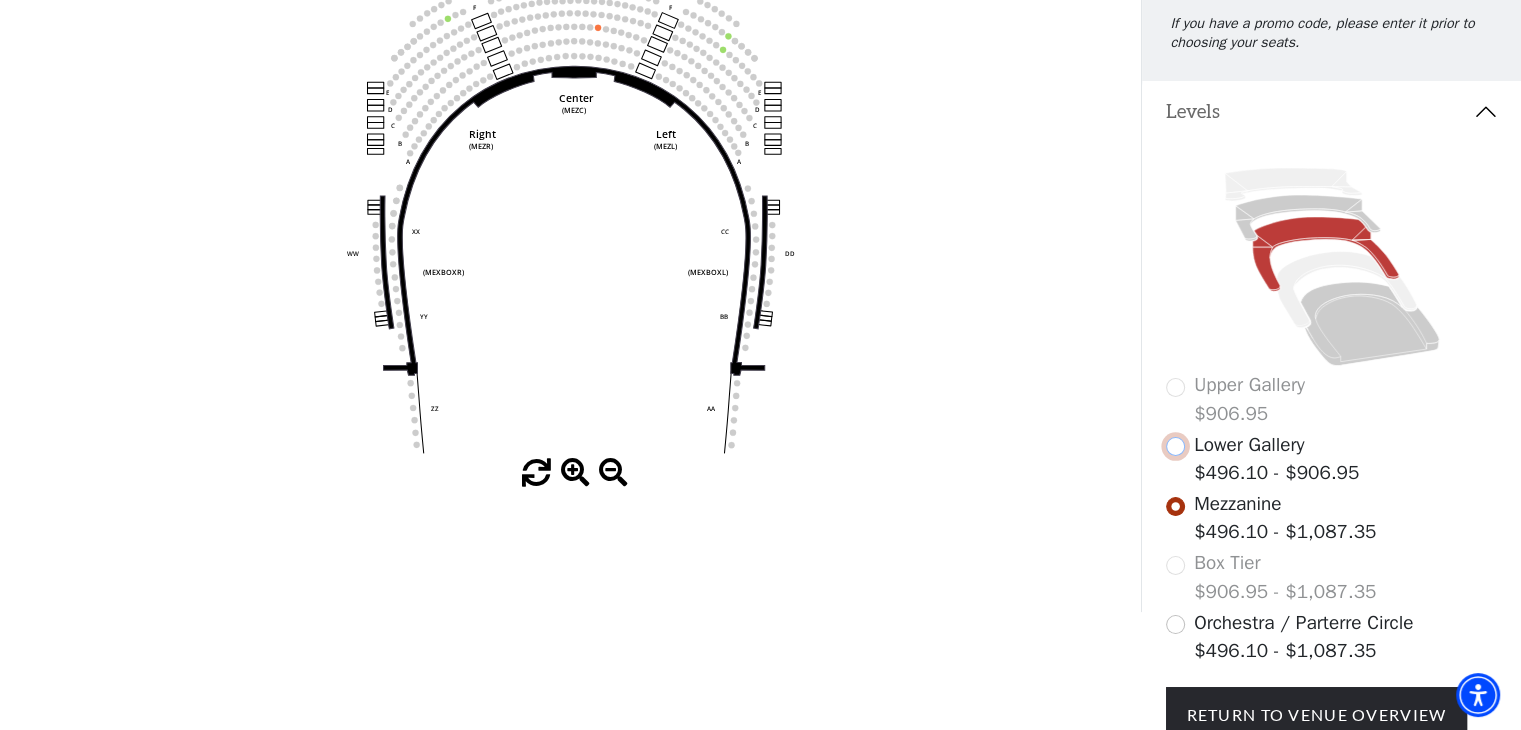 click at bounding box center (1175, 446) 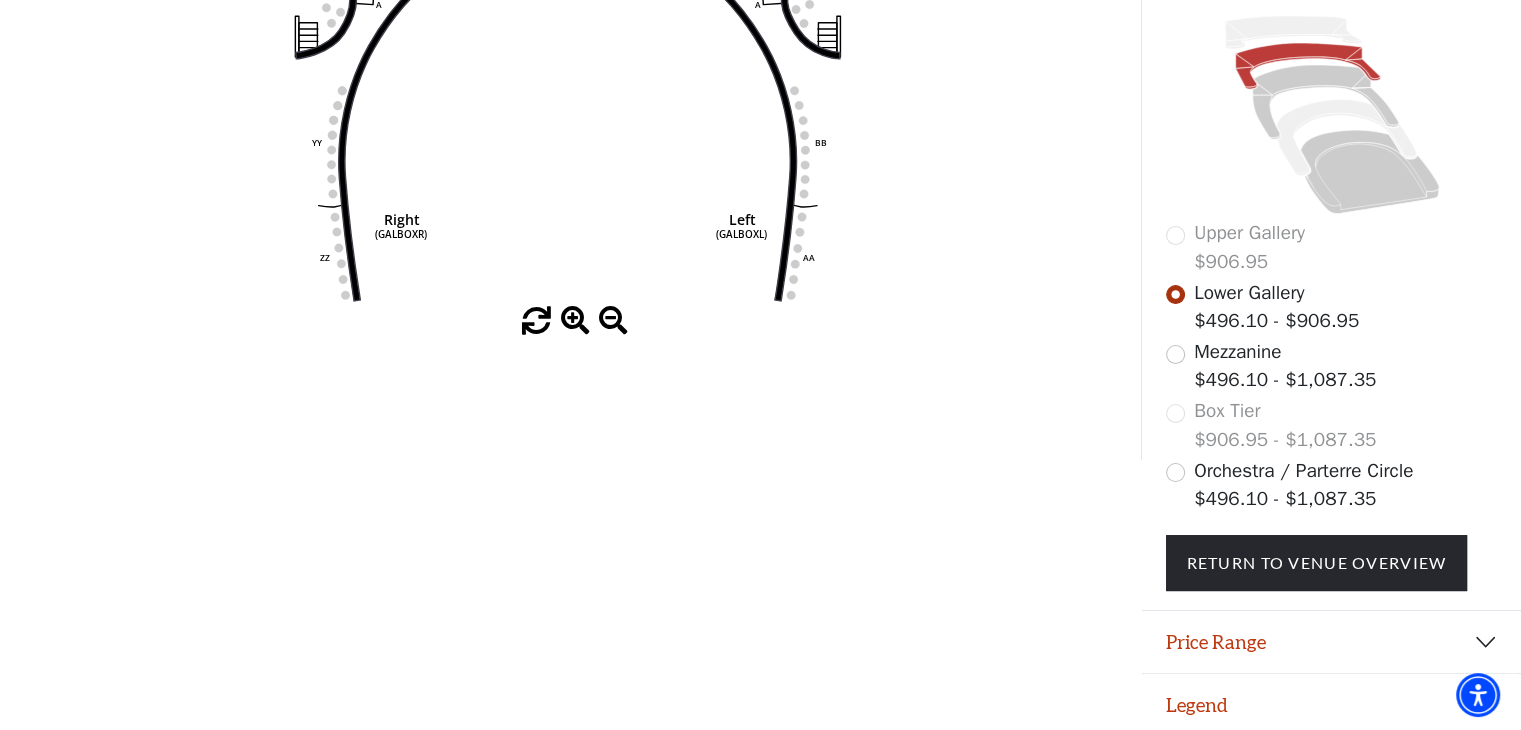 scroll, scrollTop: 447, scrollLeft: 0, axis: vertical 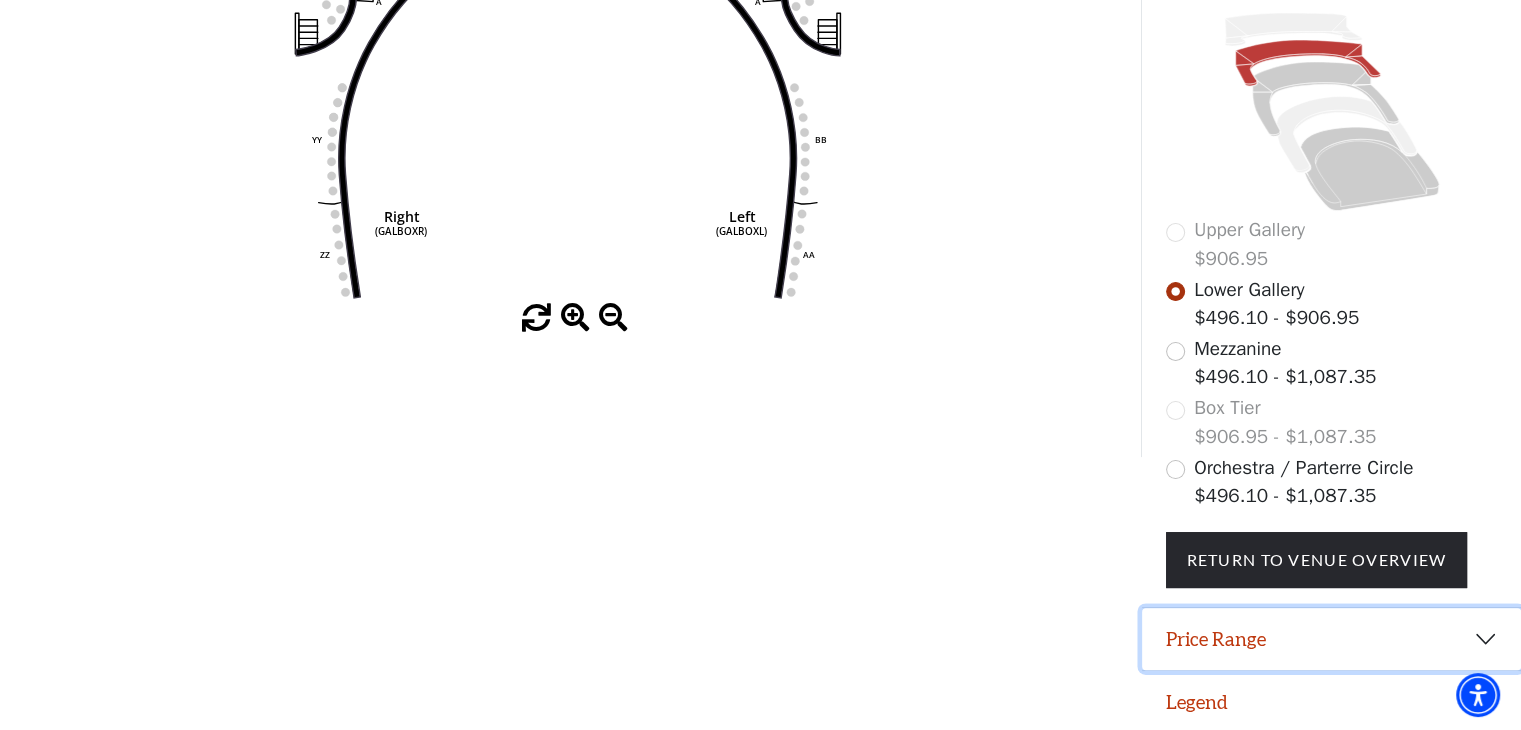 click on "Price Range" at bounding box center (1331, 639) 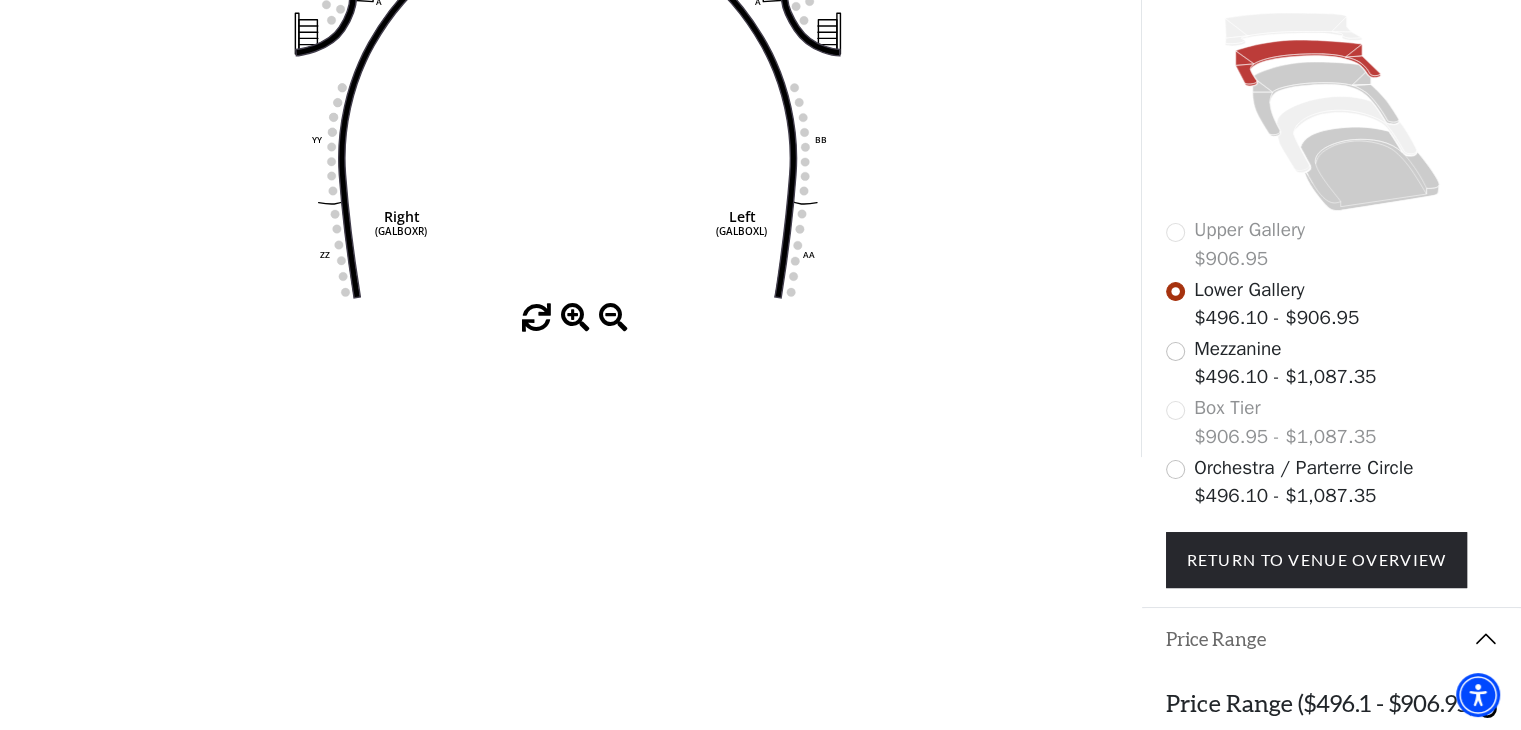 scroll, scrollTop: 547, scrollLeft: 0, axis: vertical 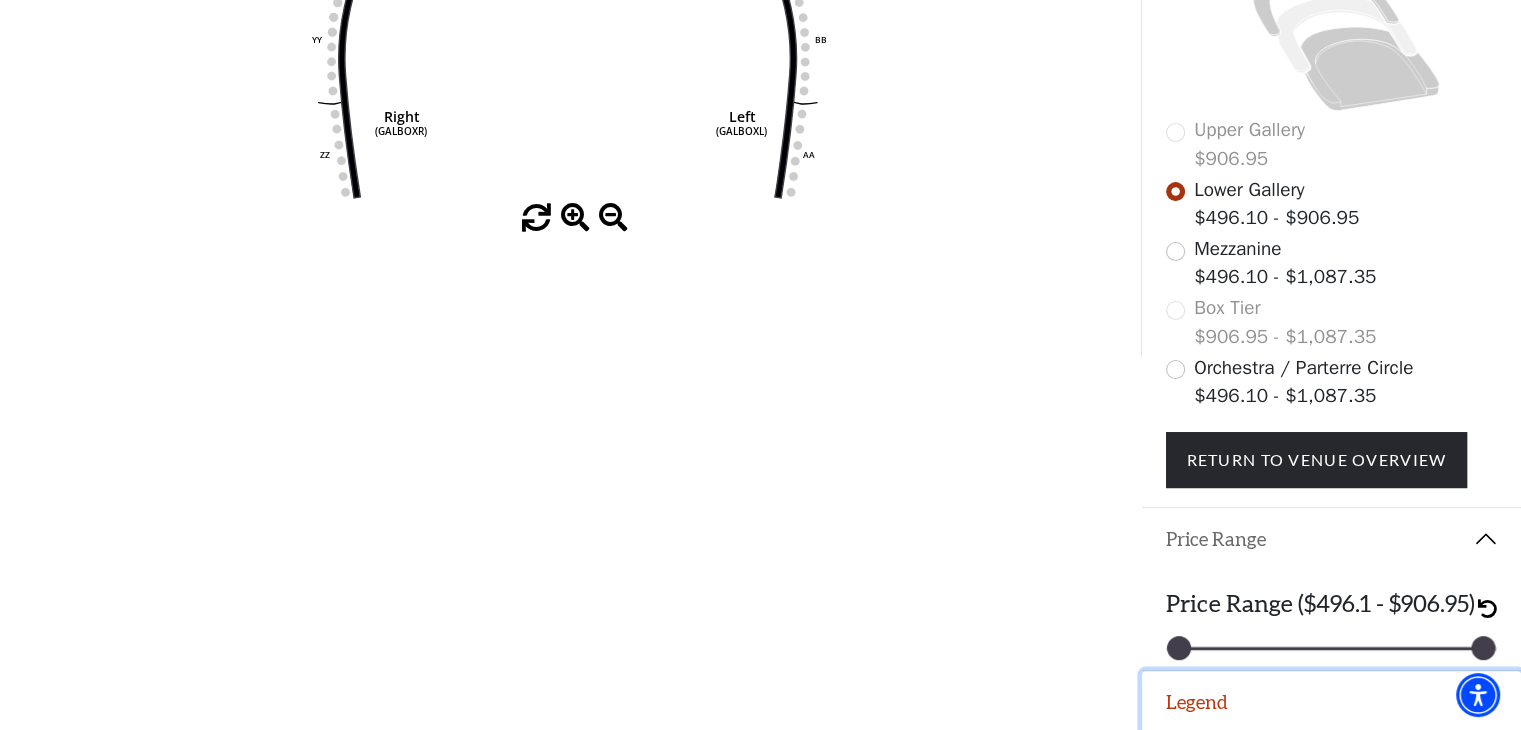 click on "Legend" at bounding box center [1331, 702] 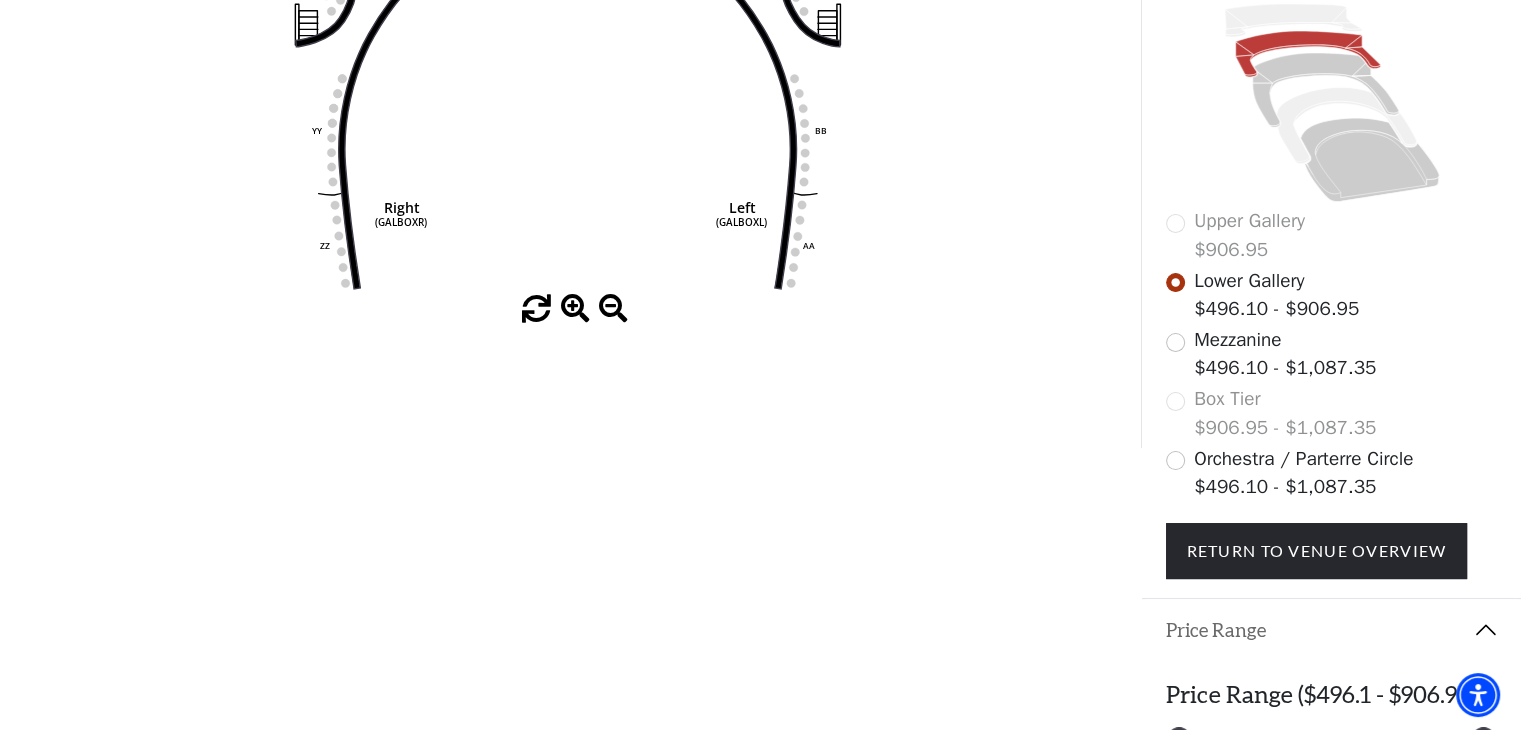 scroll, scrollTop: 500, scrollLeft: 0, axis: vertical 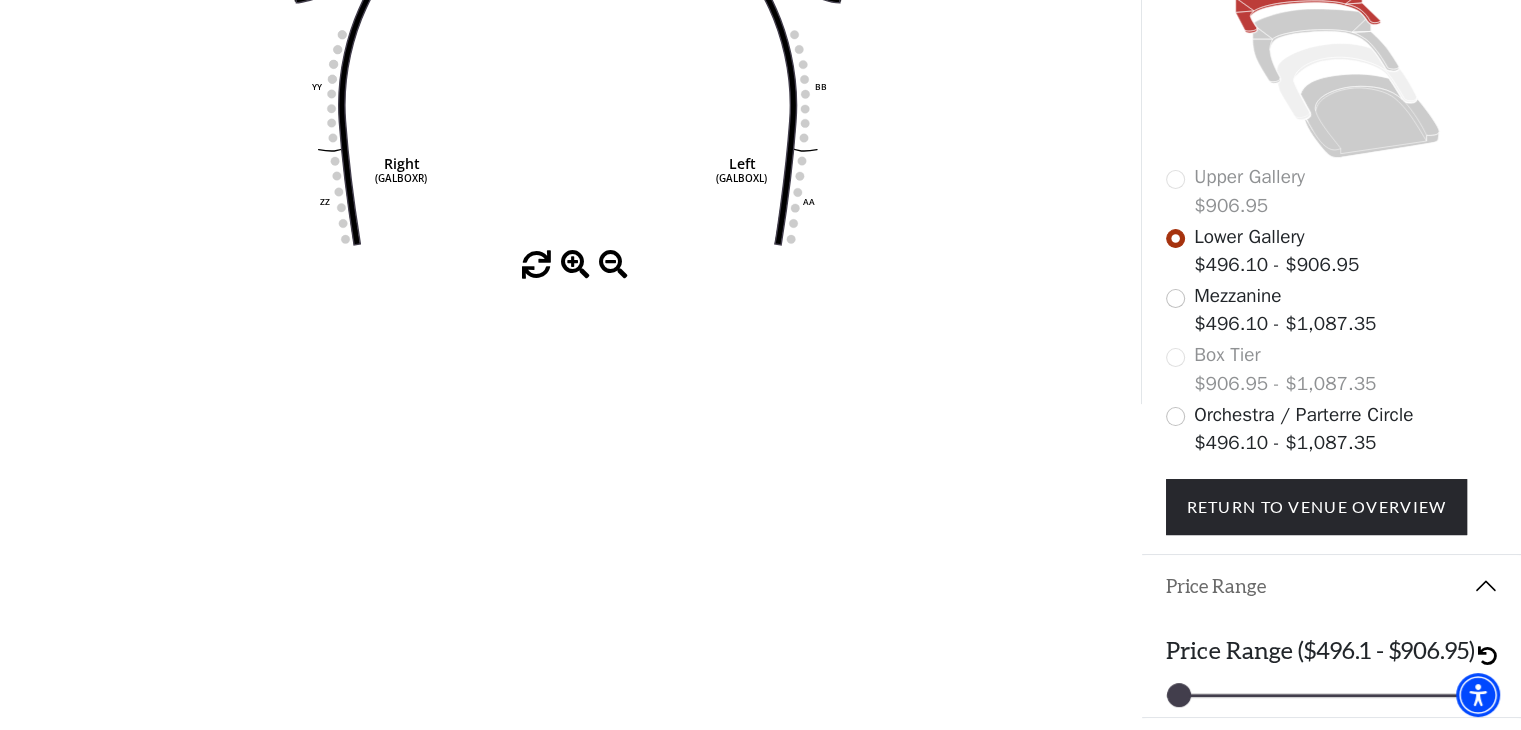 click on "Box Tier $906.95 - $1,087.35" at bounding box center (1332, 369) 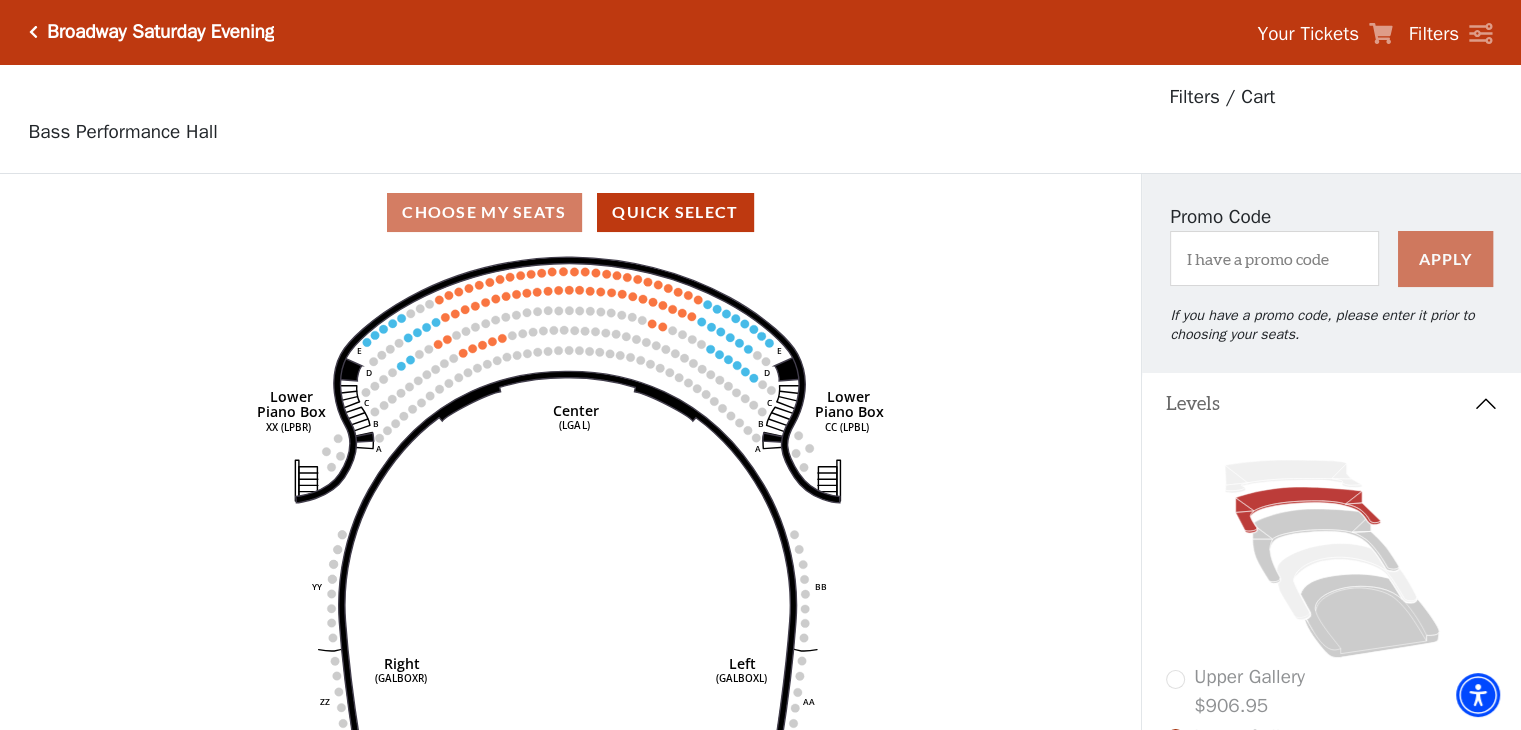 click on "Broadway Saturday Evening" at bounding box center (160, 32) 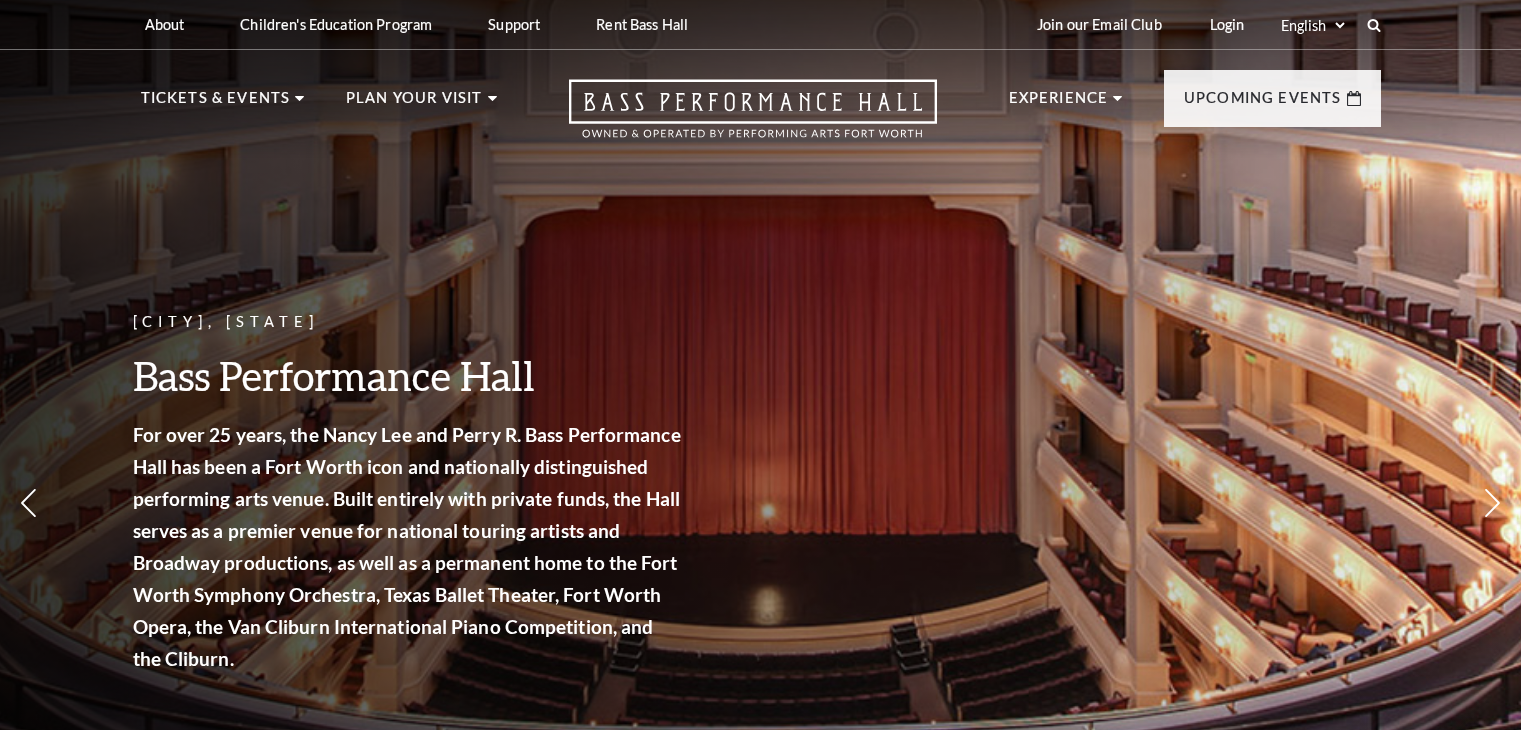scroll, scrollTop: 0, scrollLeft: 0, axis: both 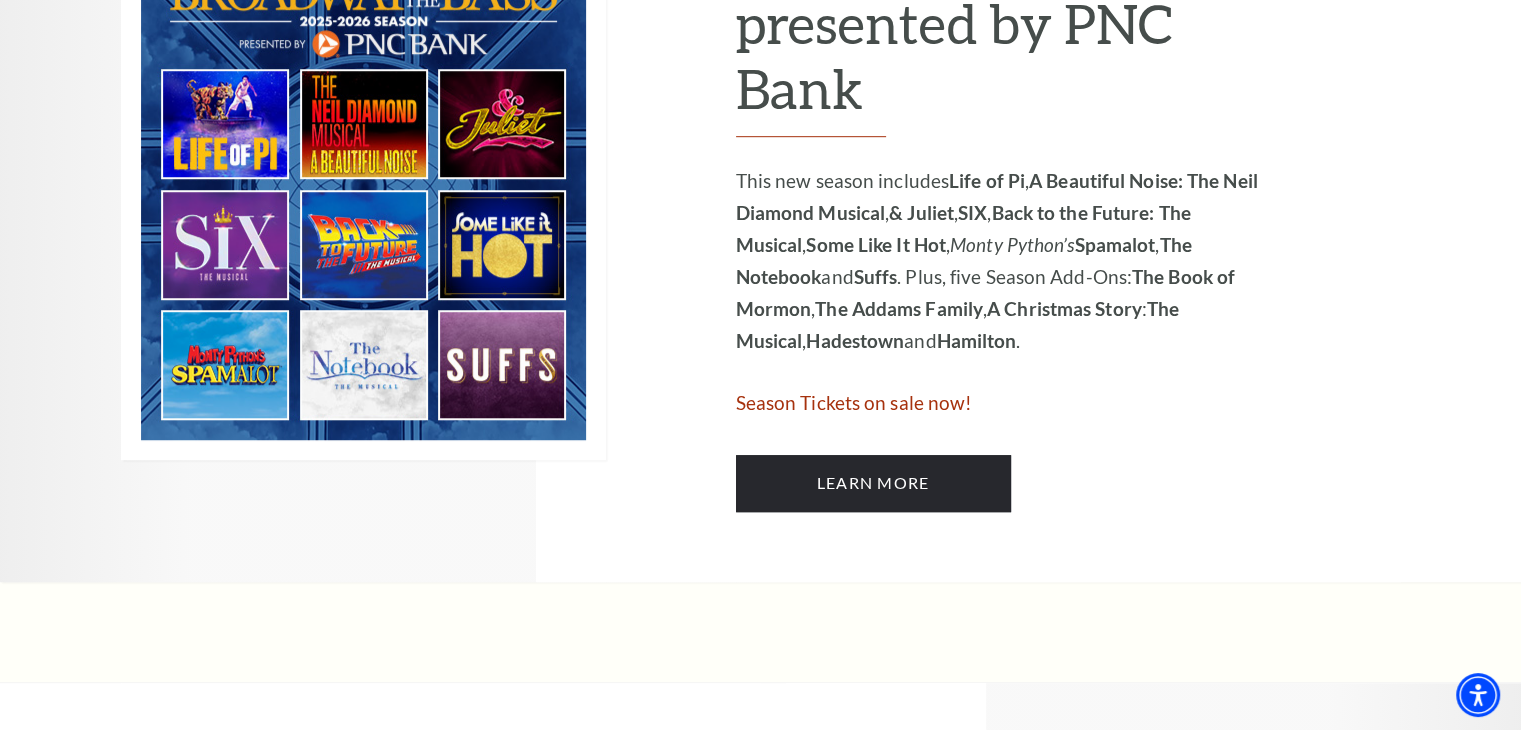 click on "Season Tickets on sale now!" at bounding box center (854, 402) 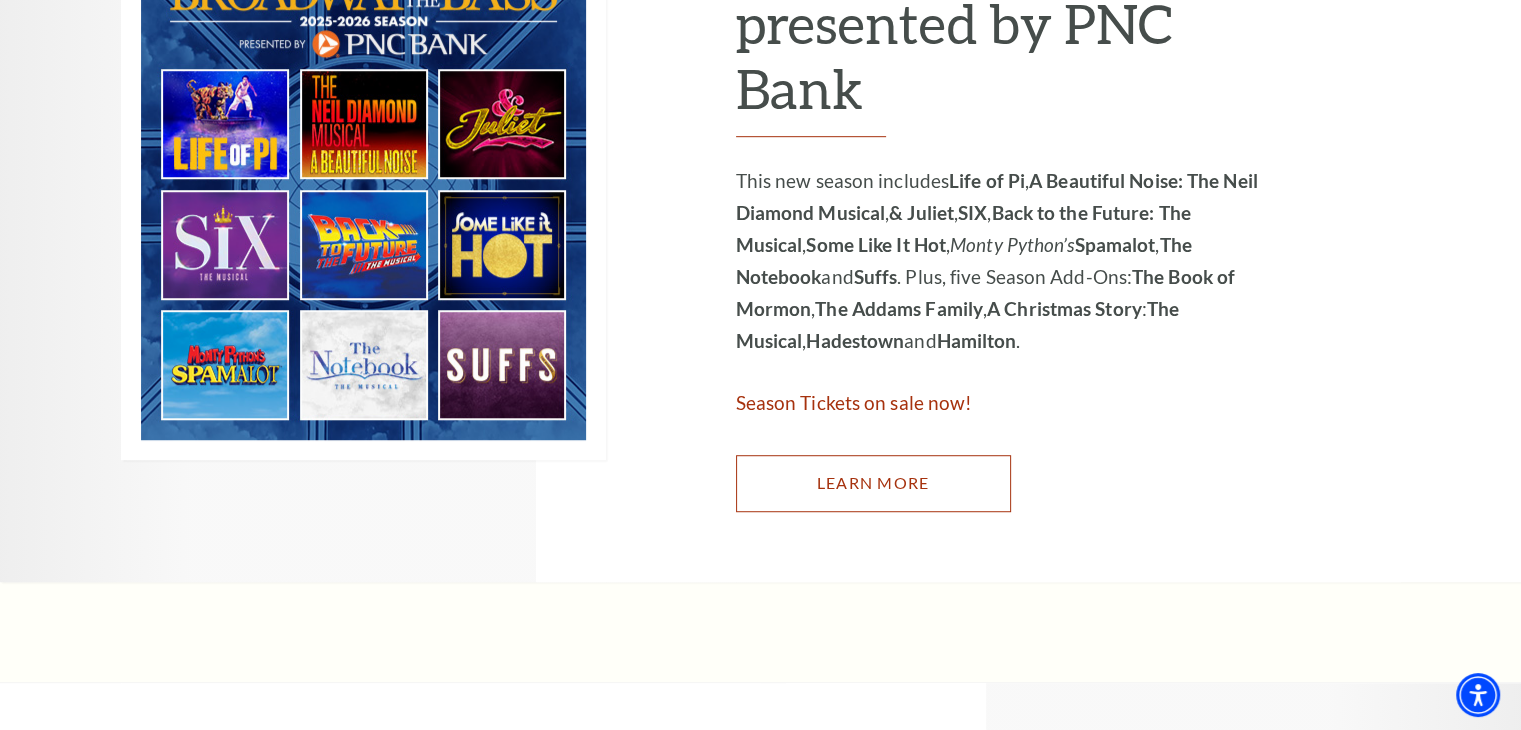 click on "Learn More" at bounding box center (873, 483) 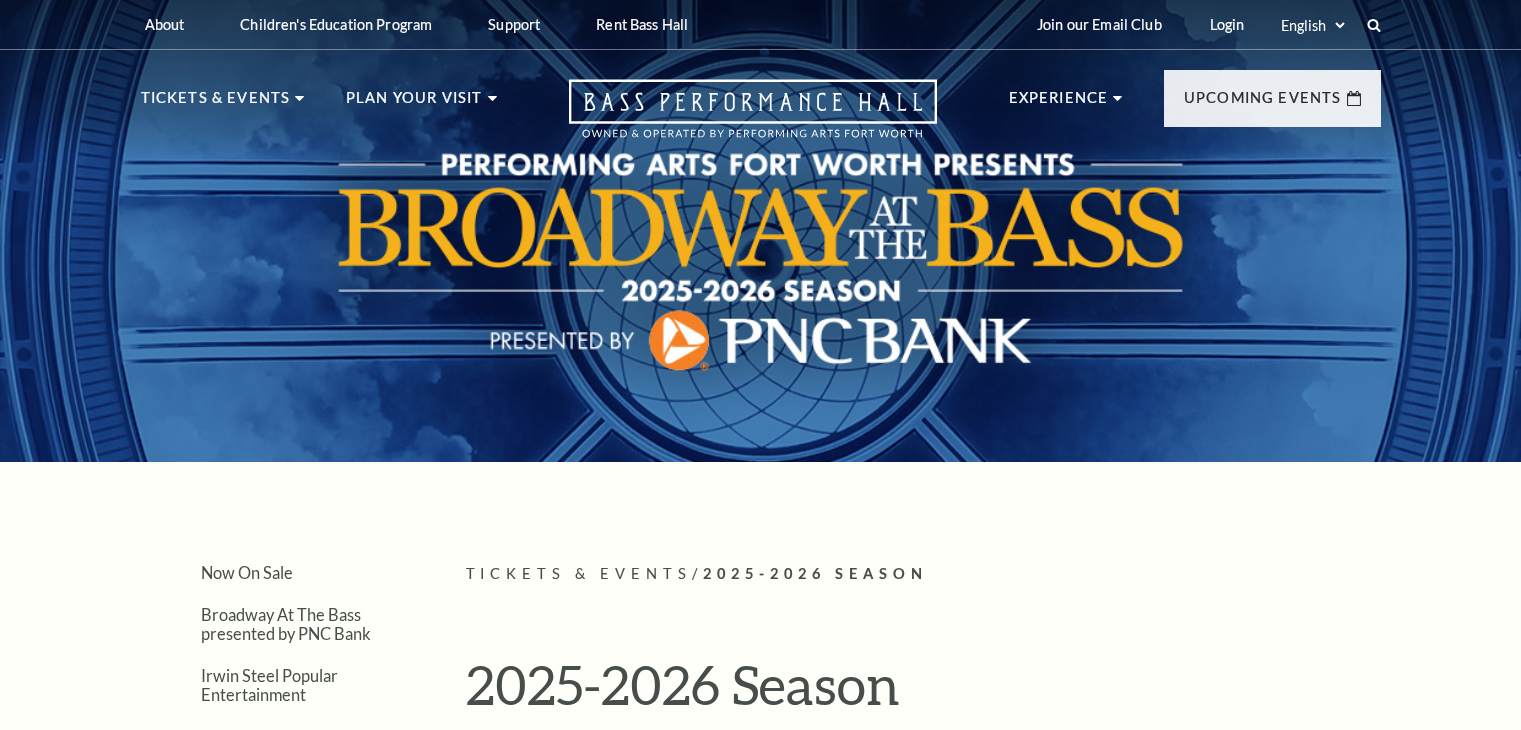 scroll, scrollTop: 0, scrollLeft: 0, axis: both 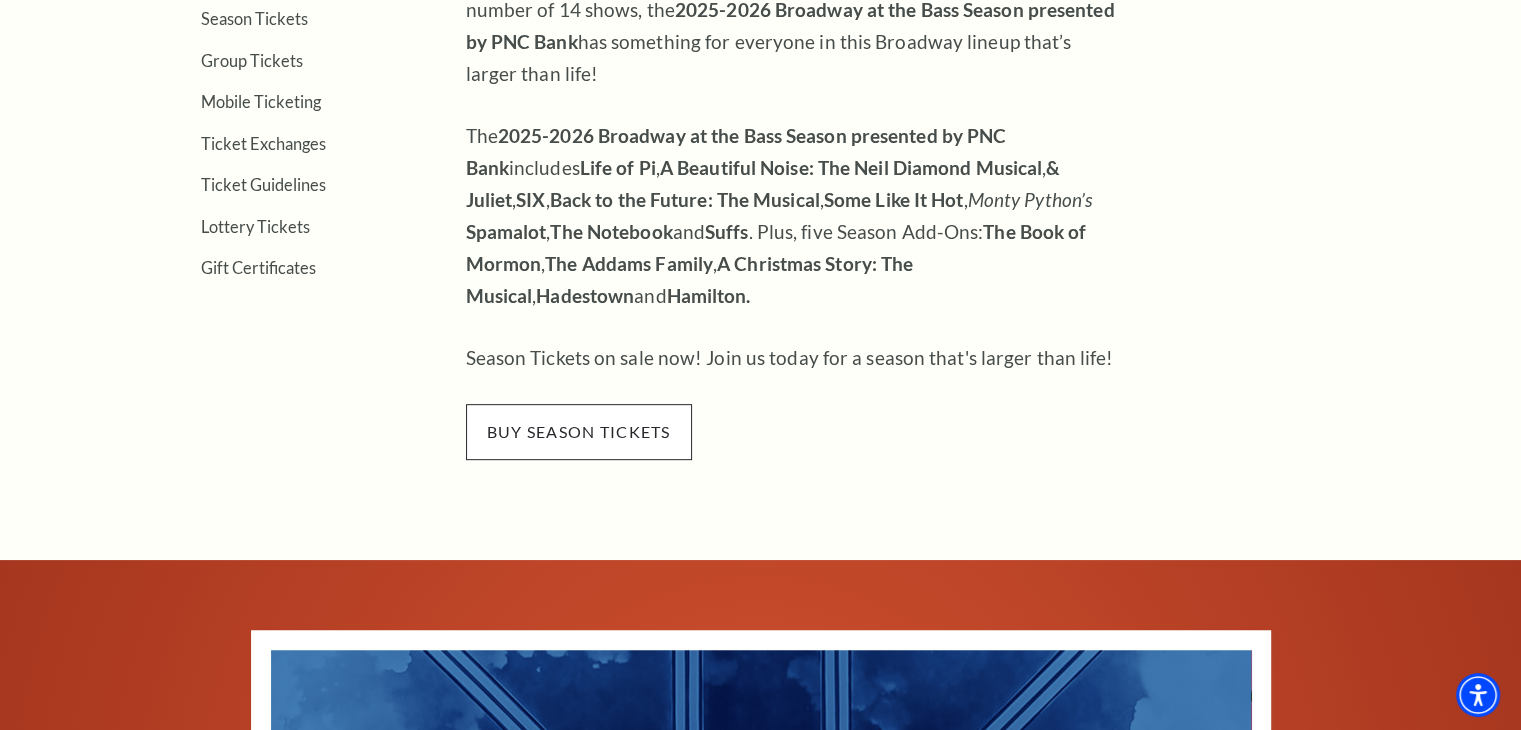 click on "buy season tickets" at bounding box center [579, 432] 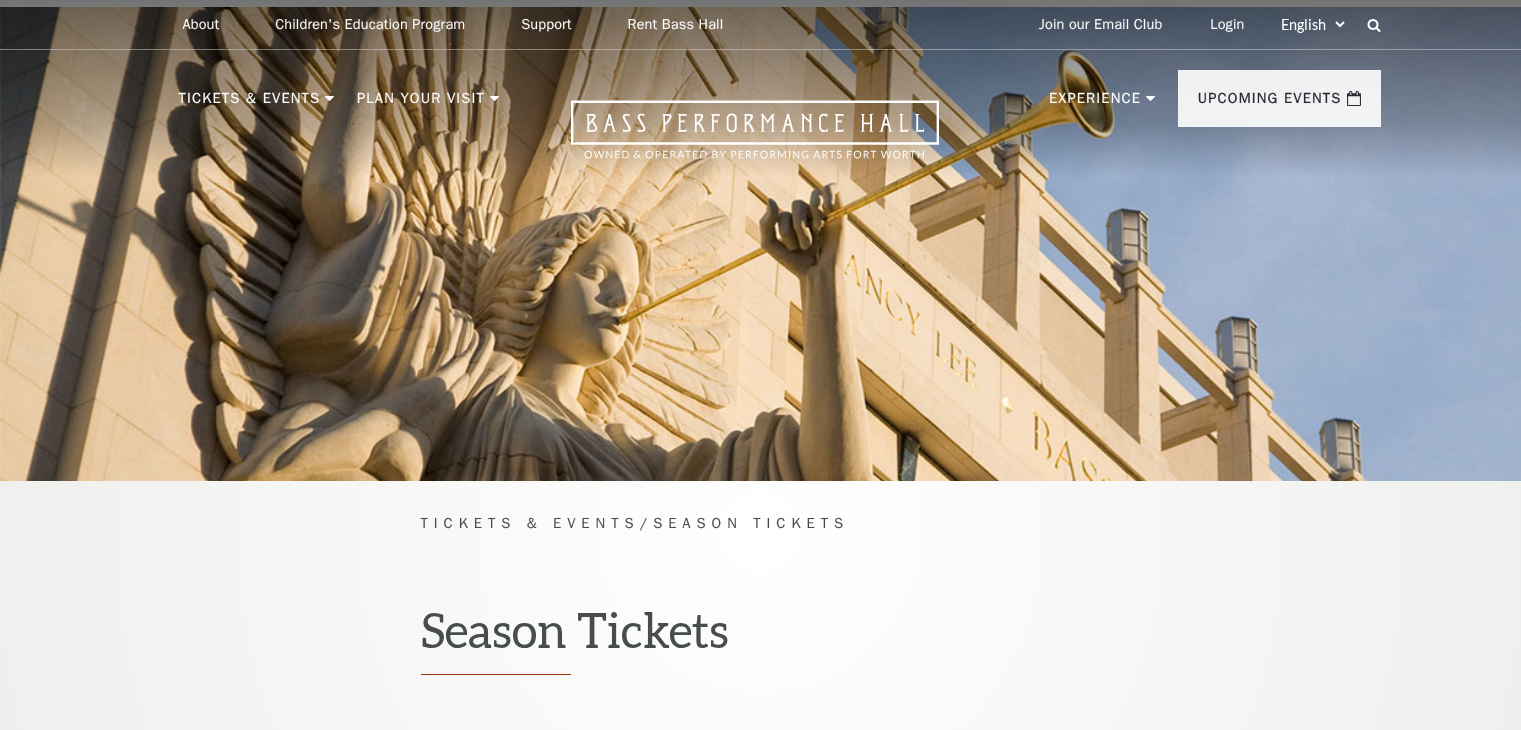scroll, scrollTop: 0, scrollLeft: 0, axis: both 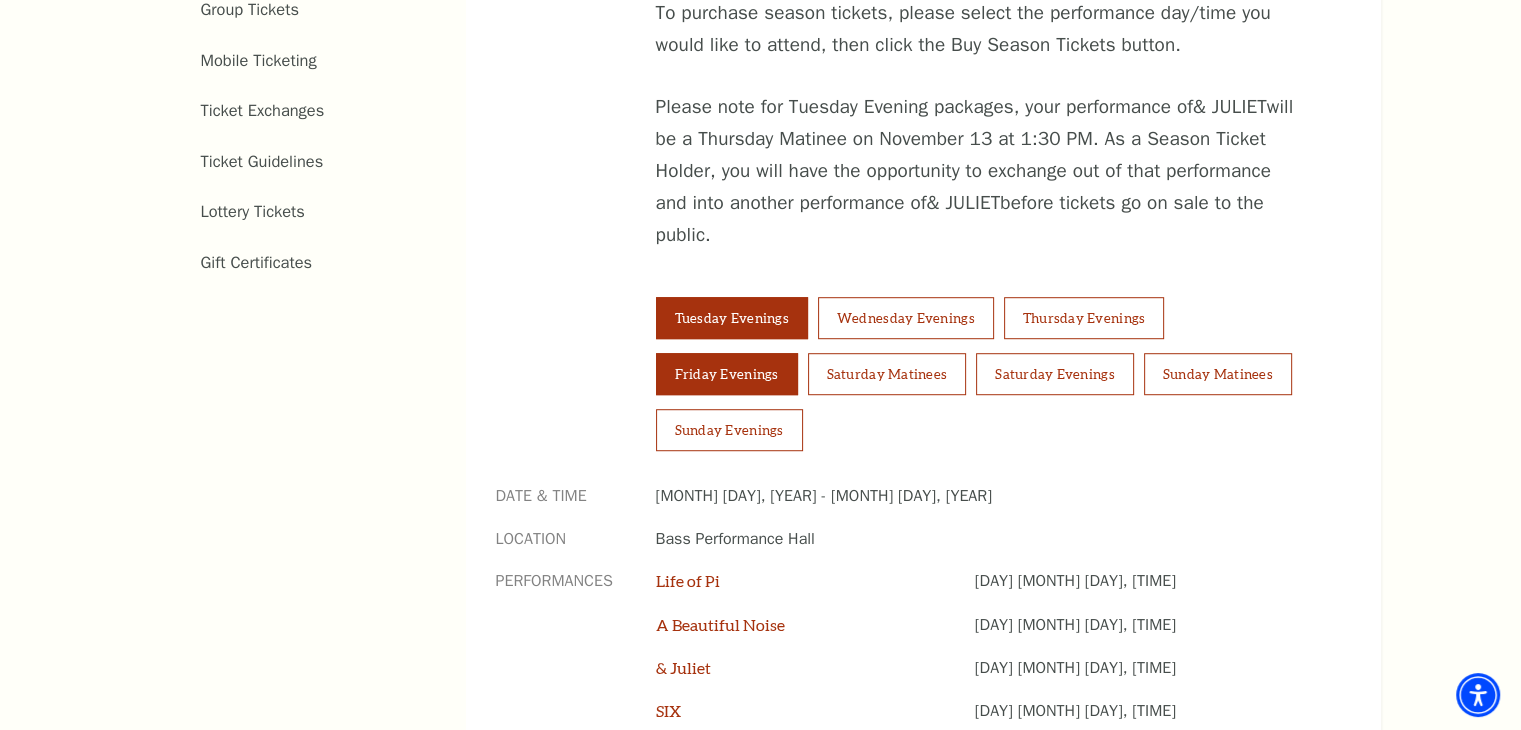 click on "Friday Evenings" at bounding box center [727, 374] 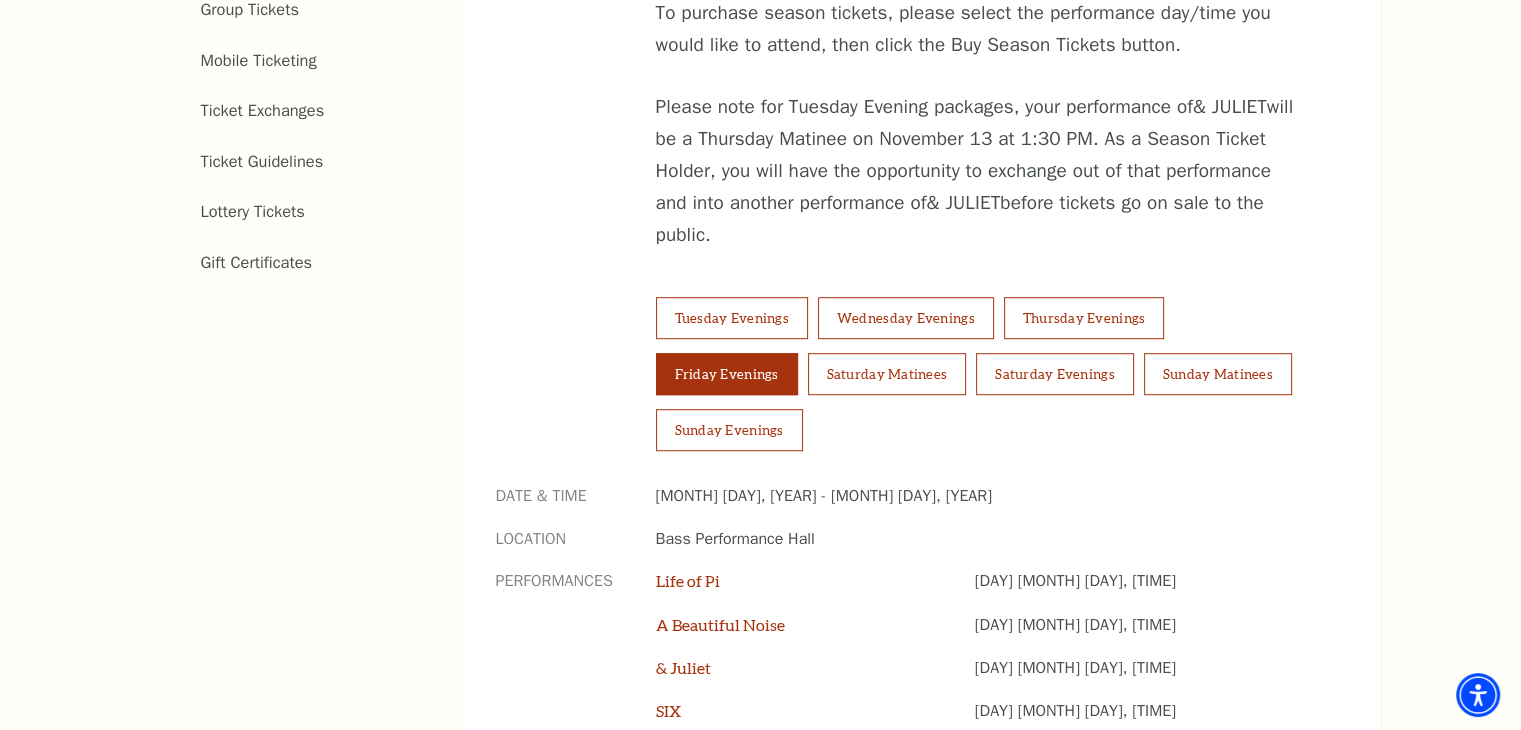 scroll, scrollTop: 1300, scrollLeft: 0, axis: vertical 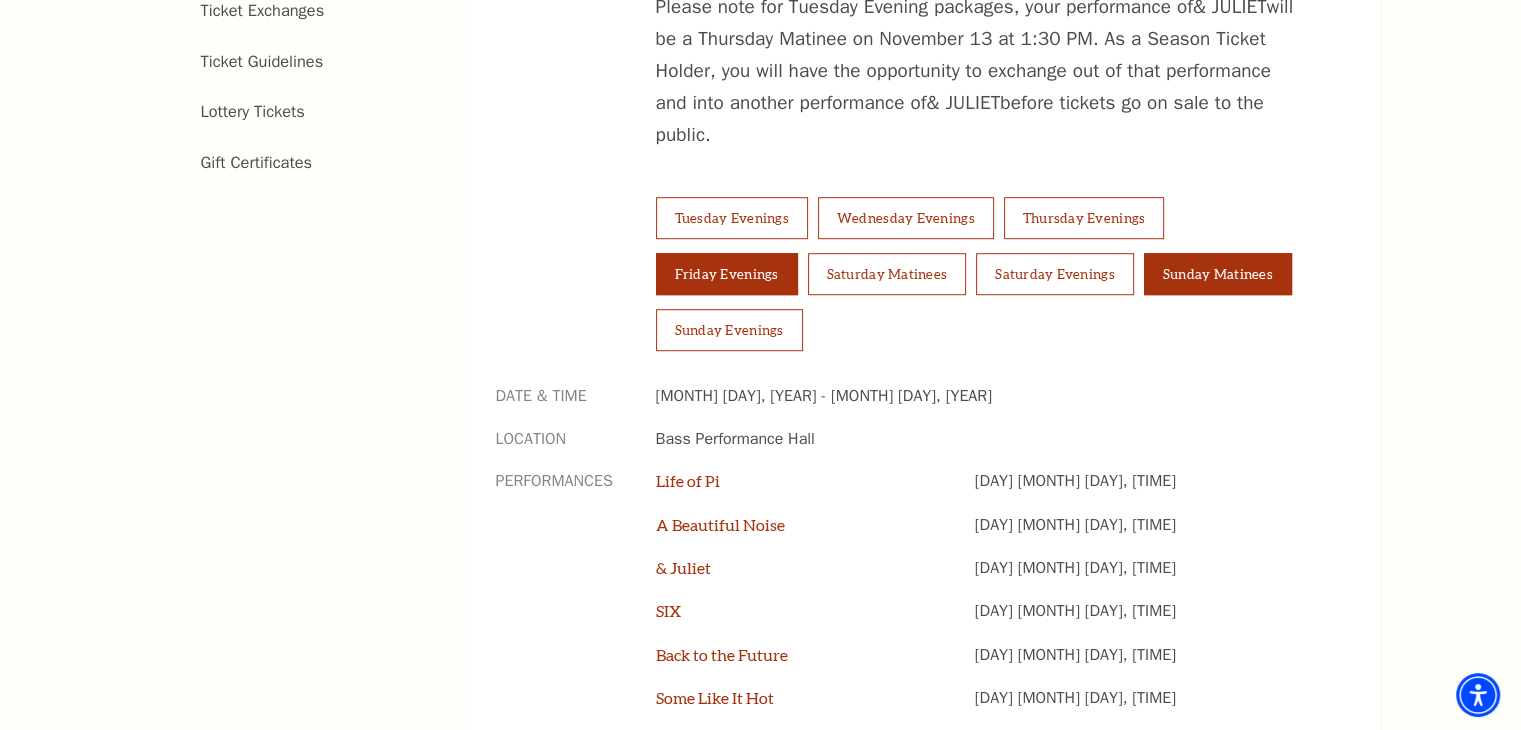 click on "Sunday Matinees" at bounding box center (1218, 274) 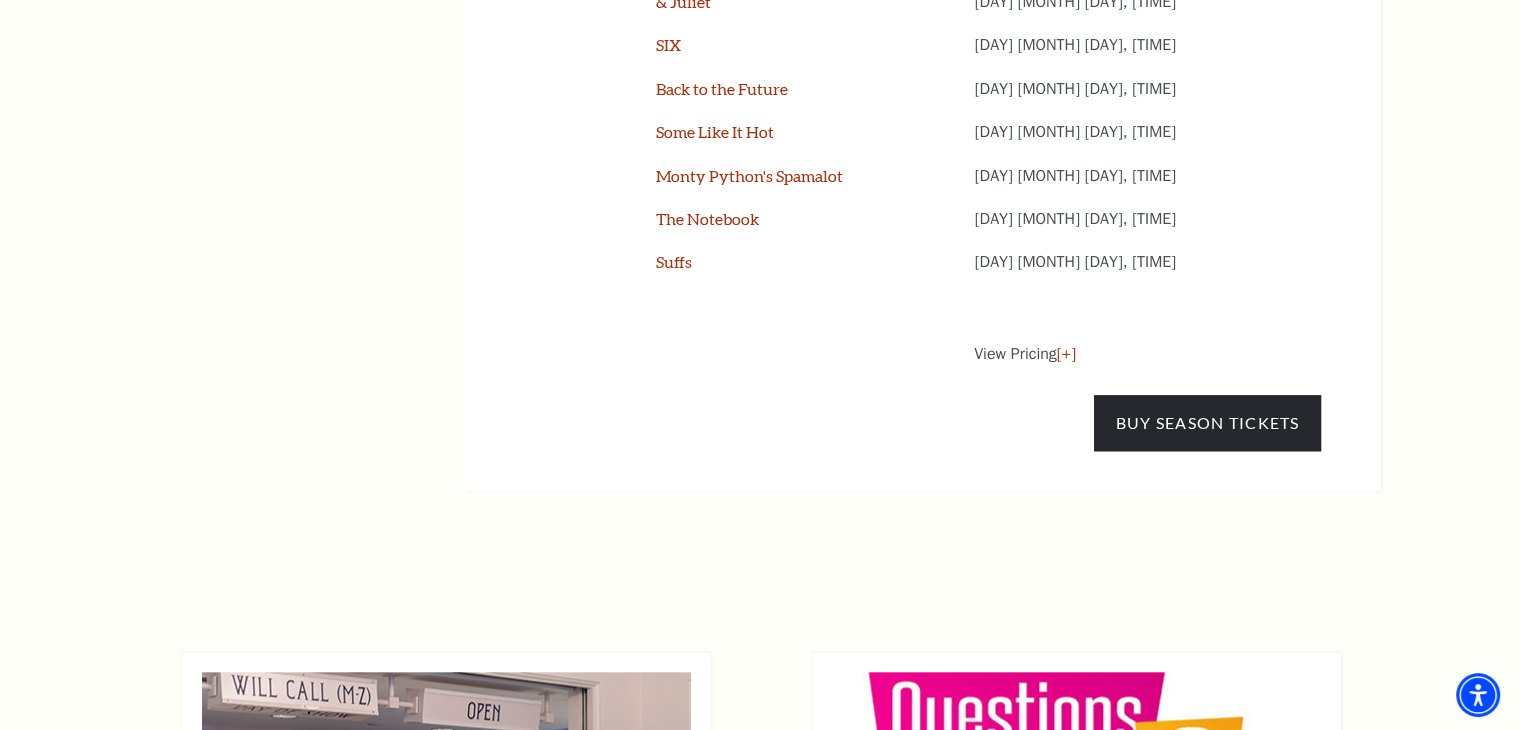 scroll, scrollTop: 1900, scrollLeft: 0, axis: vertical 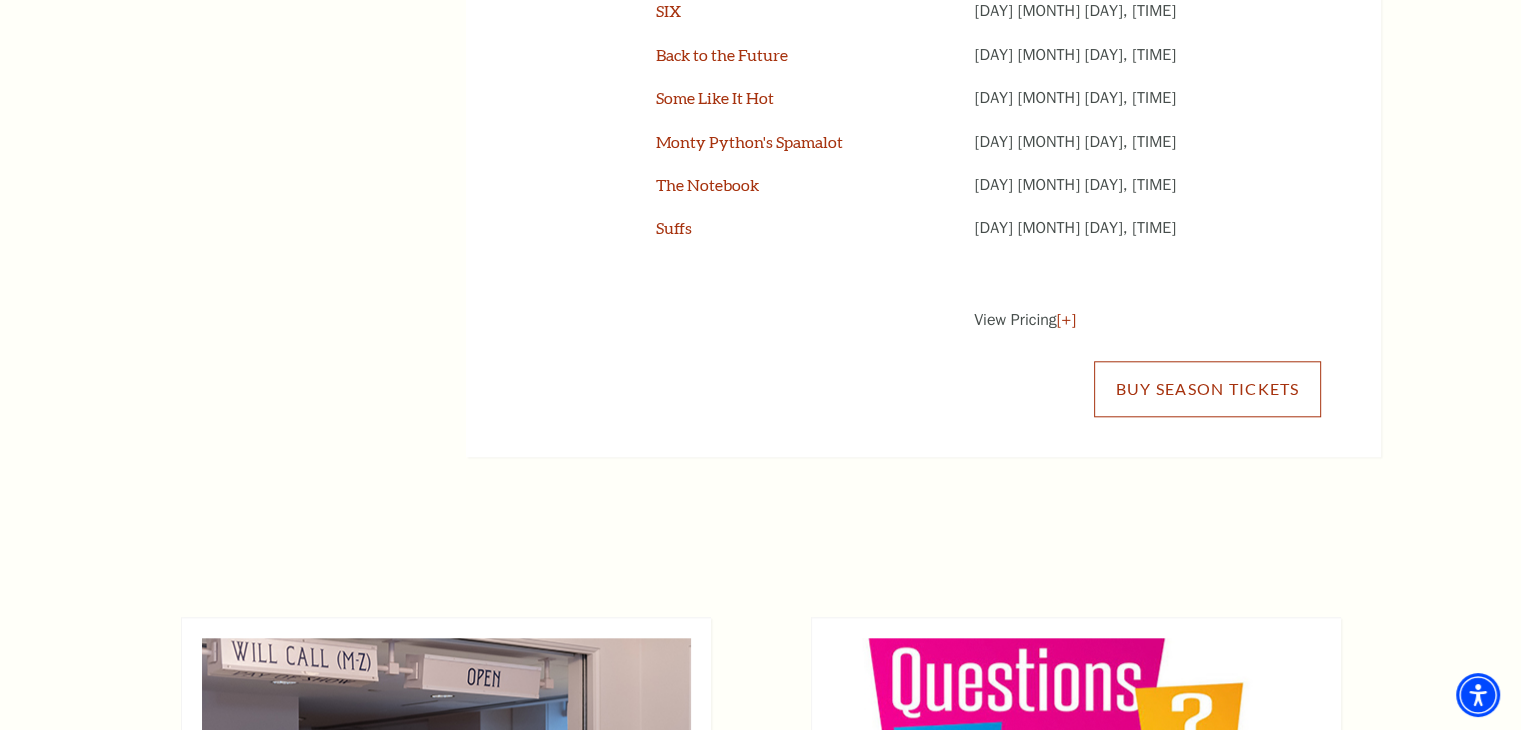 click on "Buy Season Tickets" at bounding box center [1207, 389] 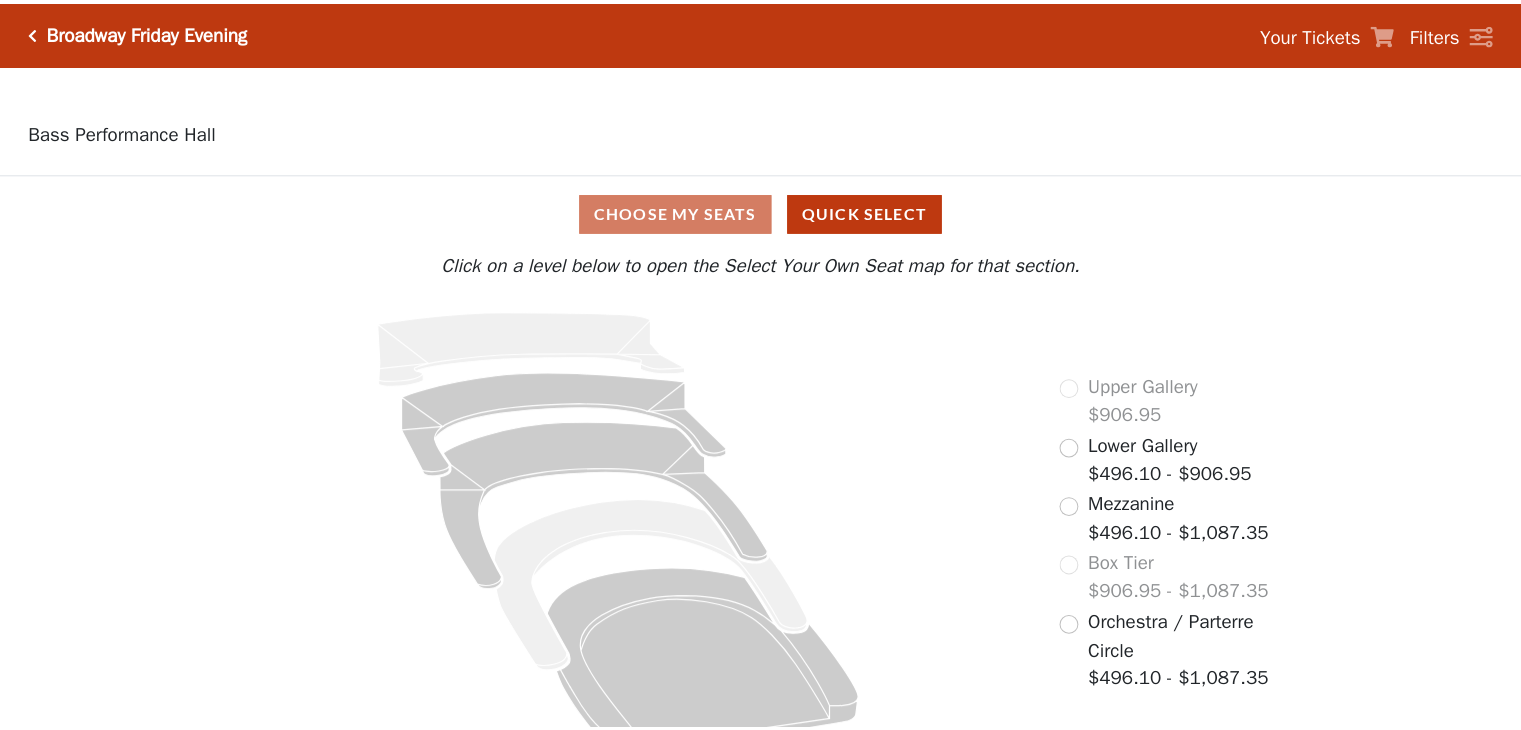 scroll, scrollTop: 0, scrollLeft: 0, axis: both 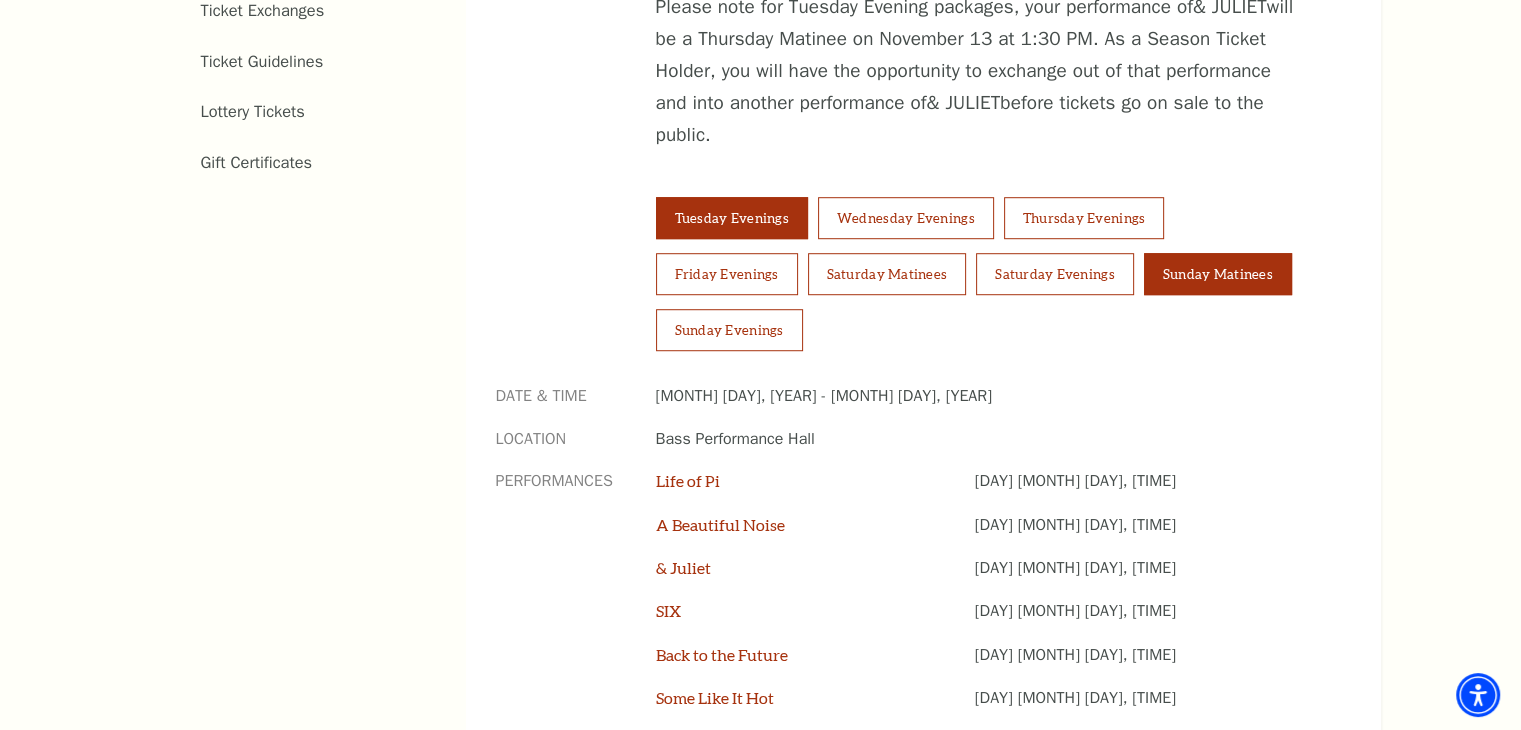click on "Sunday Matinees" at bounding box center [1218, 274] 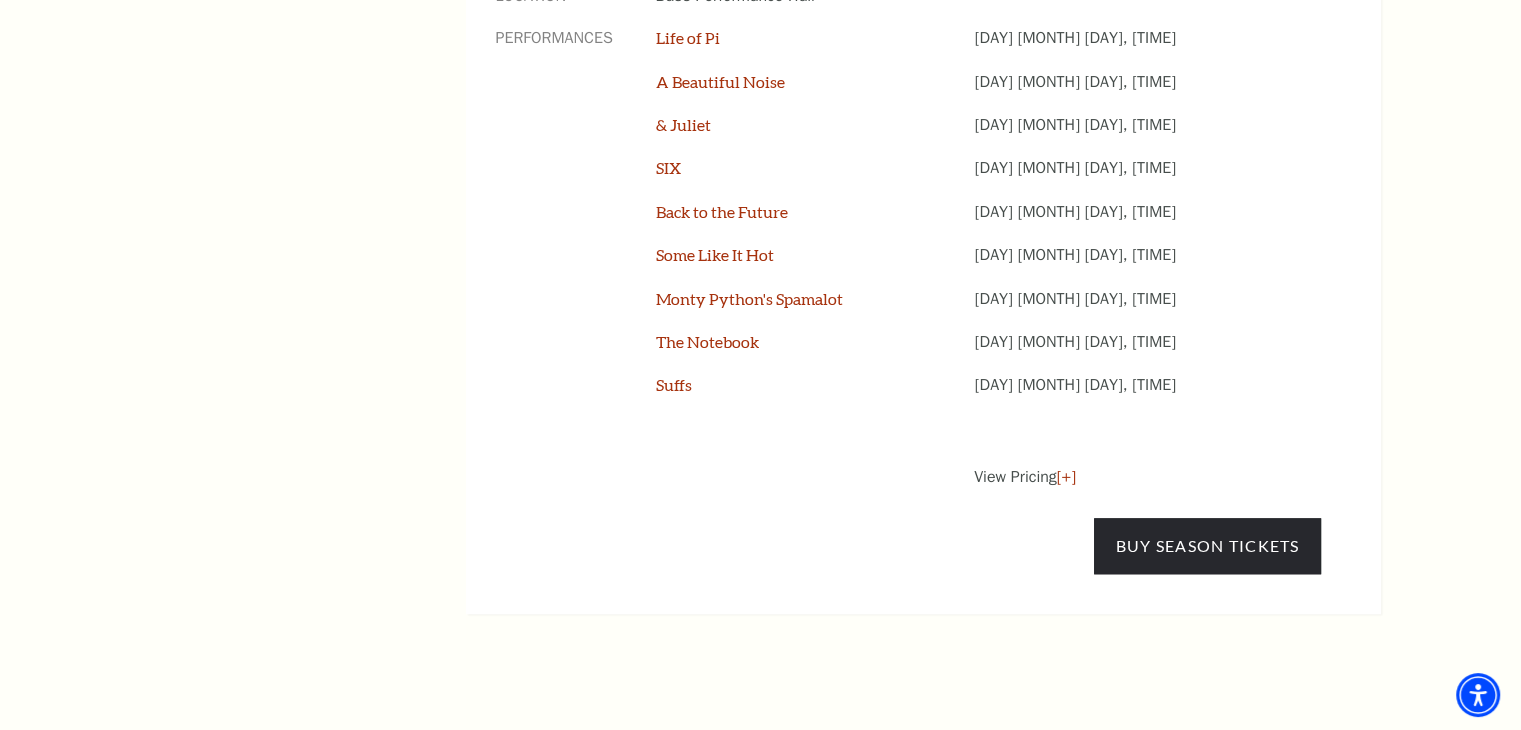 scroll, scrollTop: 1800, scrollLeft: 0, axis: vertical 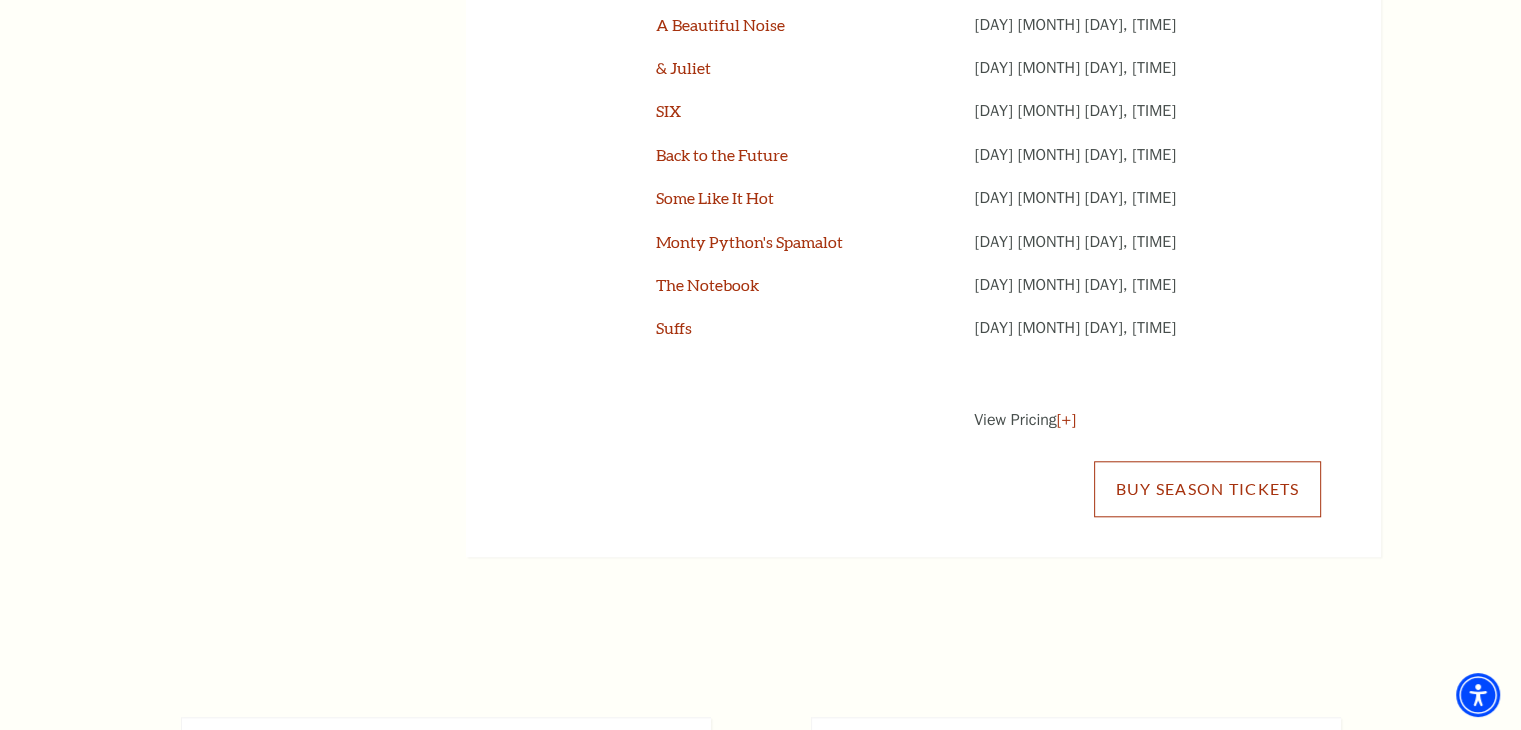 click on "Buy Season Tickets" at bounding box center [1207, 489] 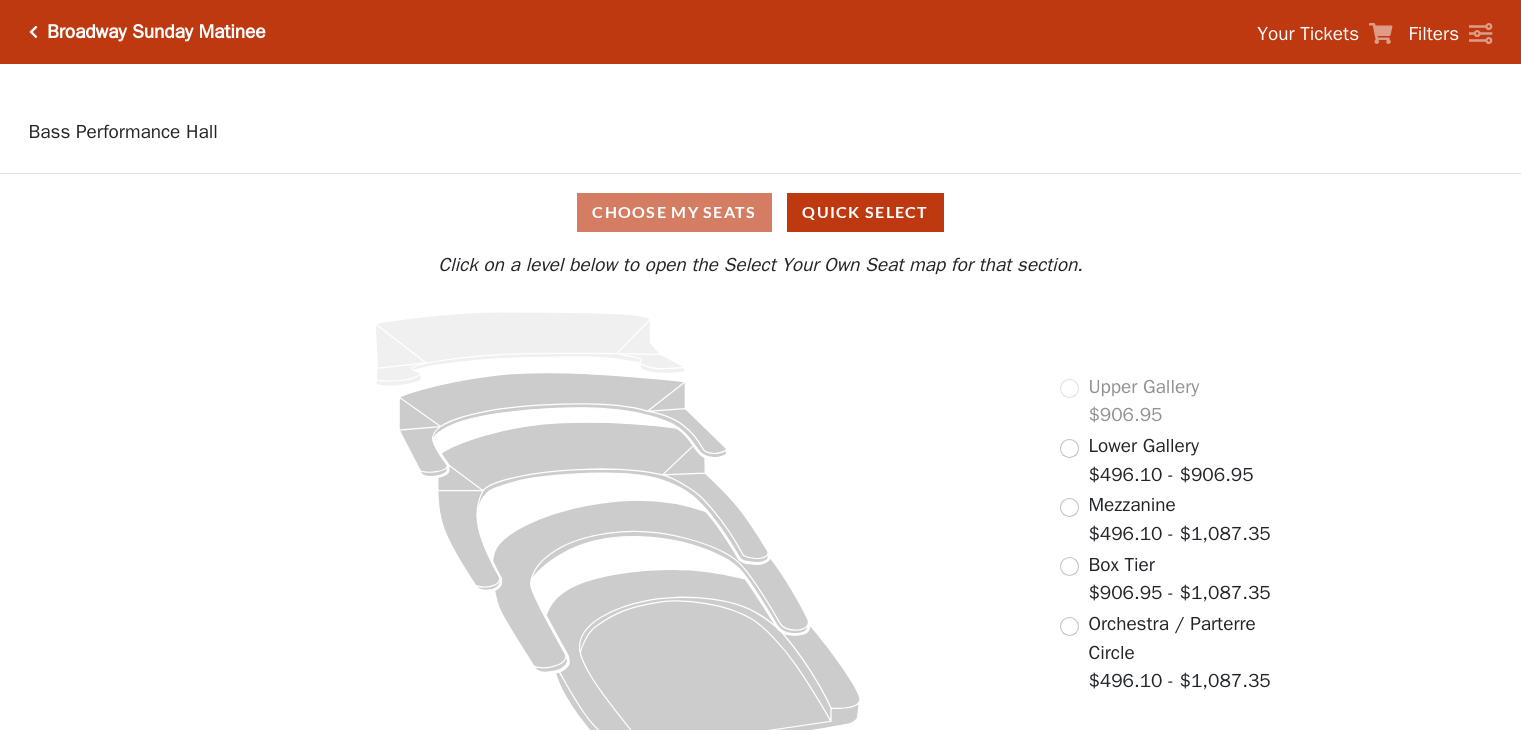 scroll, scrollTop: 0, scrollLeft: 0, axis: both 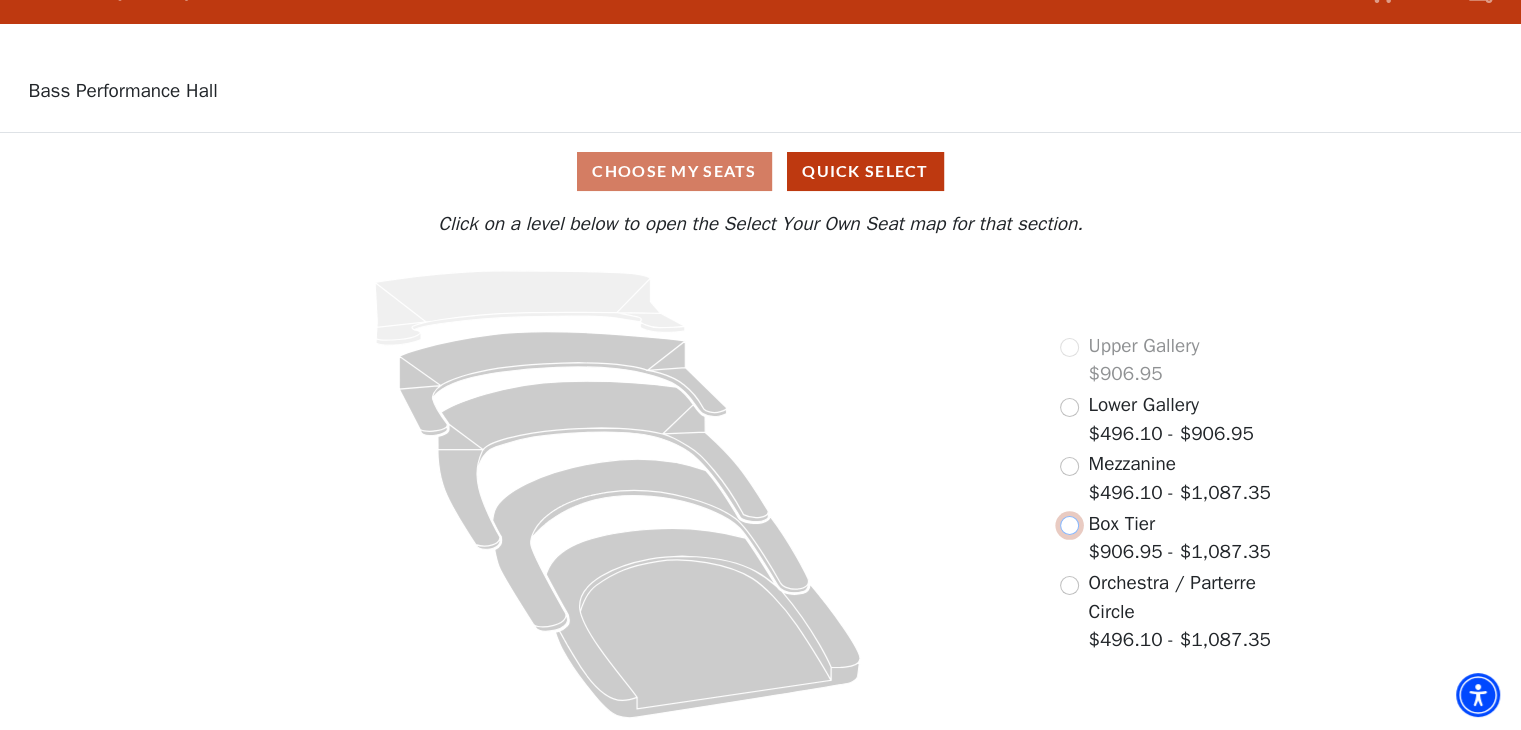 click at bounding box center (1069, 525) 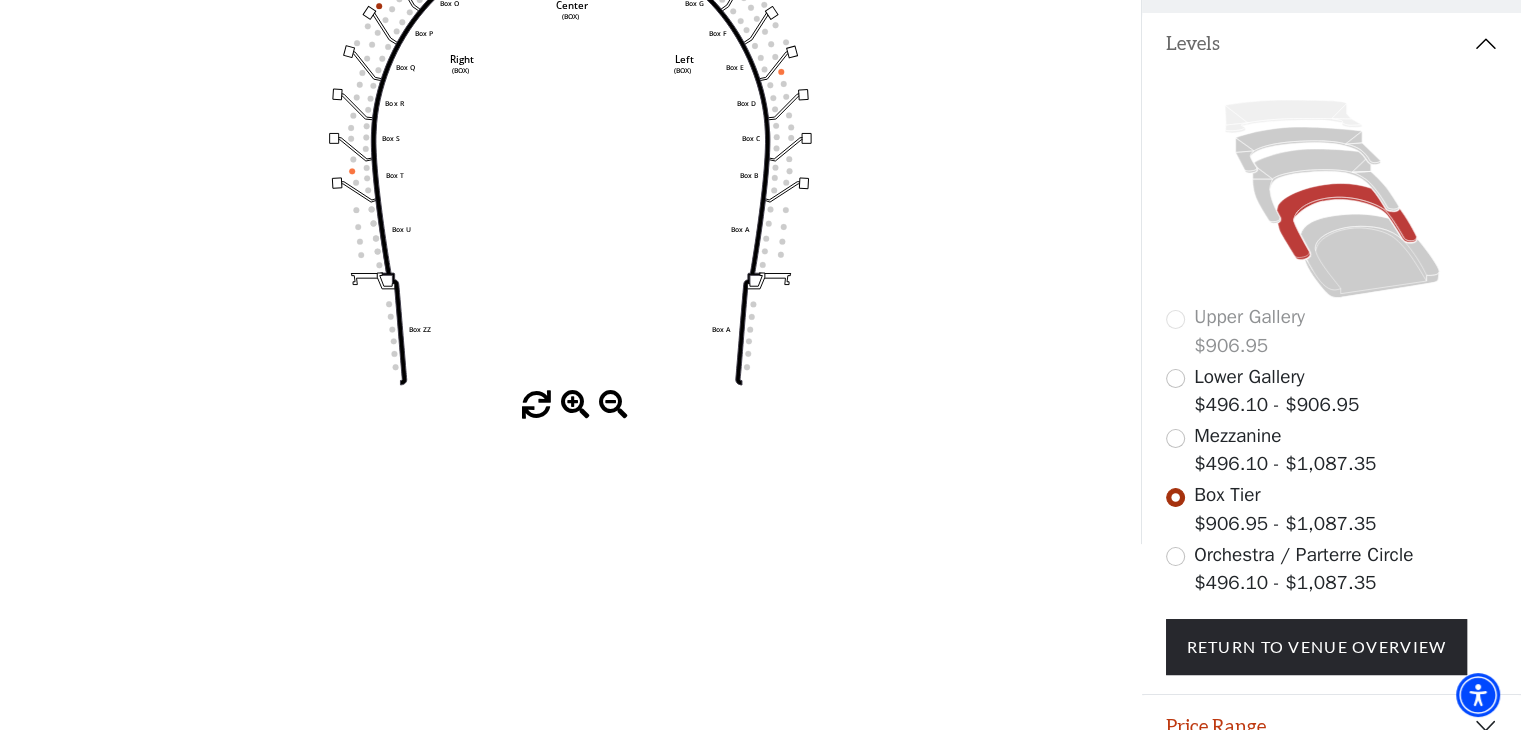 scroll, scrollTop: 392, scrollLeft: 0, axis: vertical 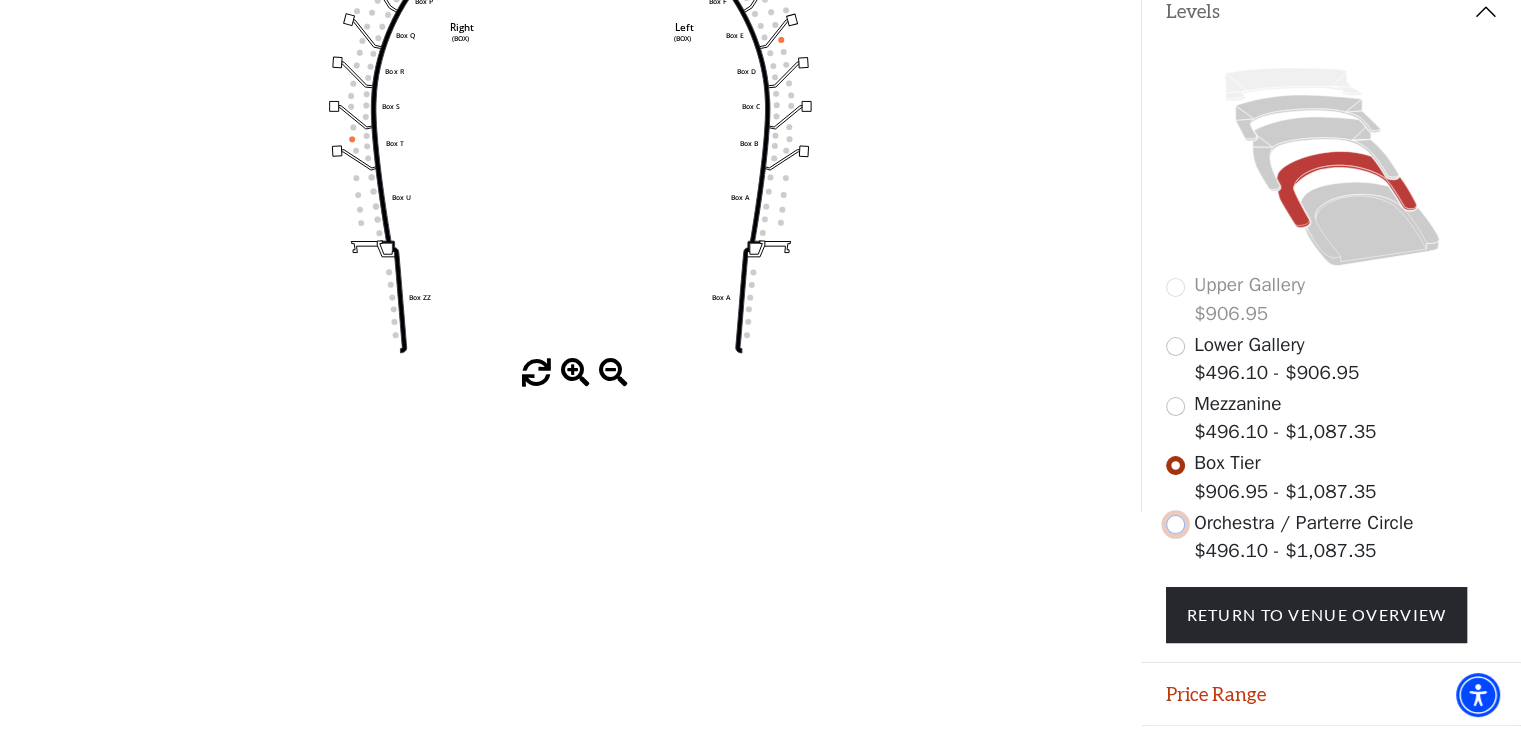 click at bounding box center (1175, 524) 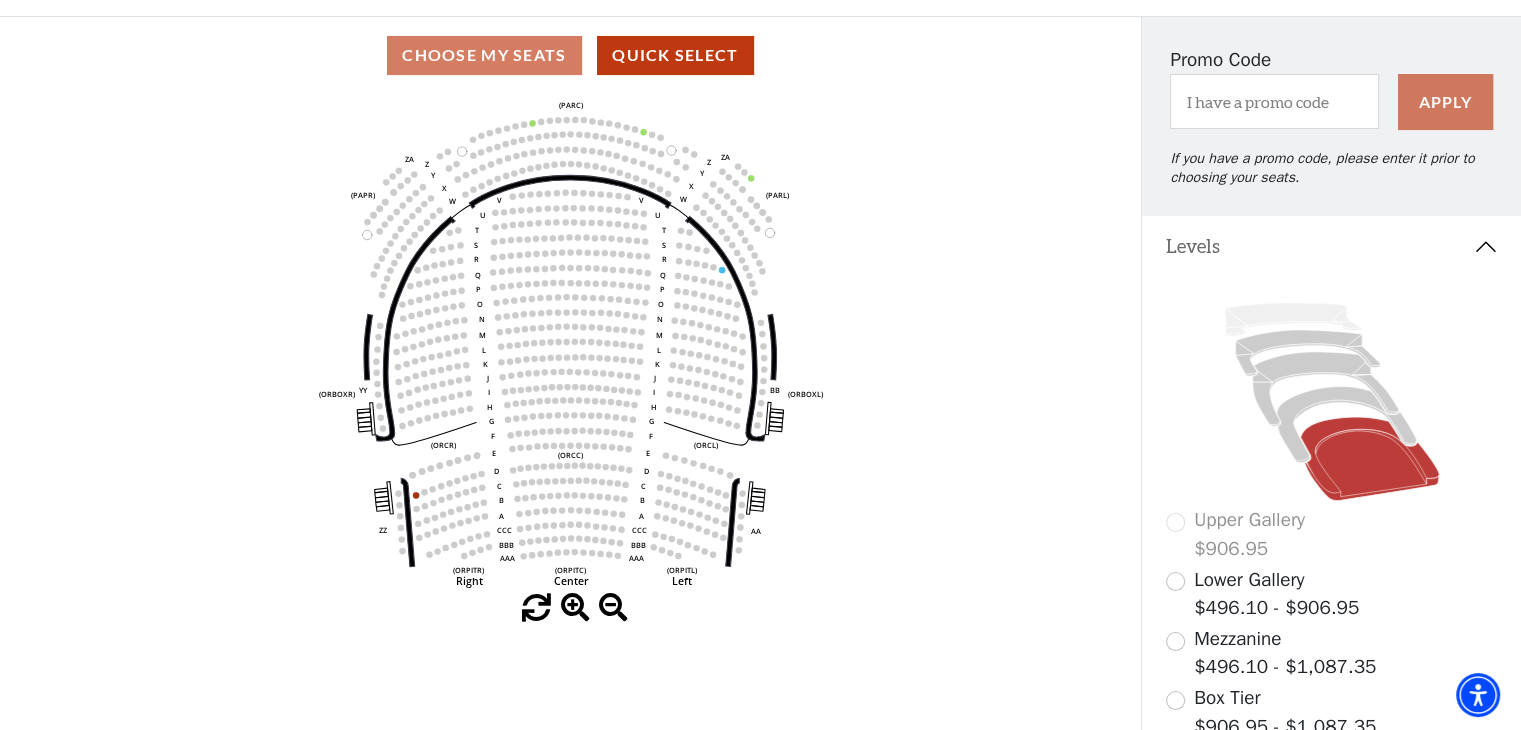 scroll, scrollTop: 192, scrollLeft: 0, axis: vertical 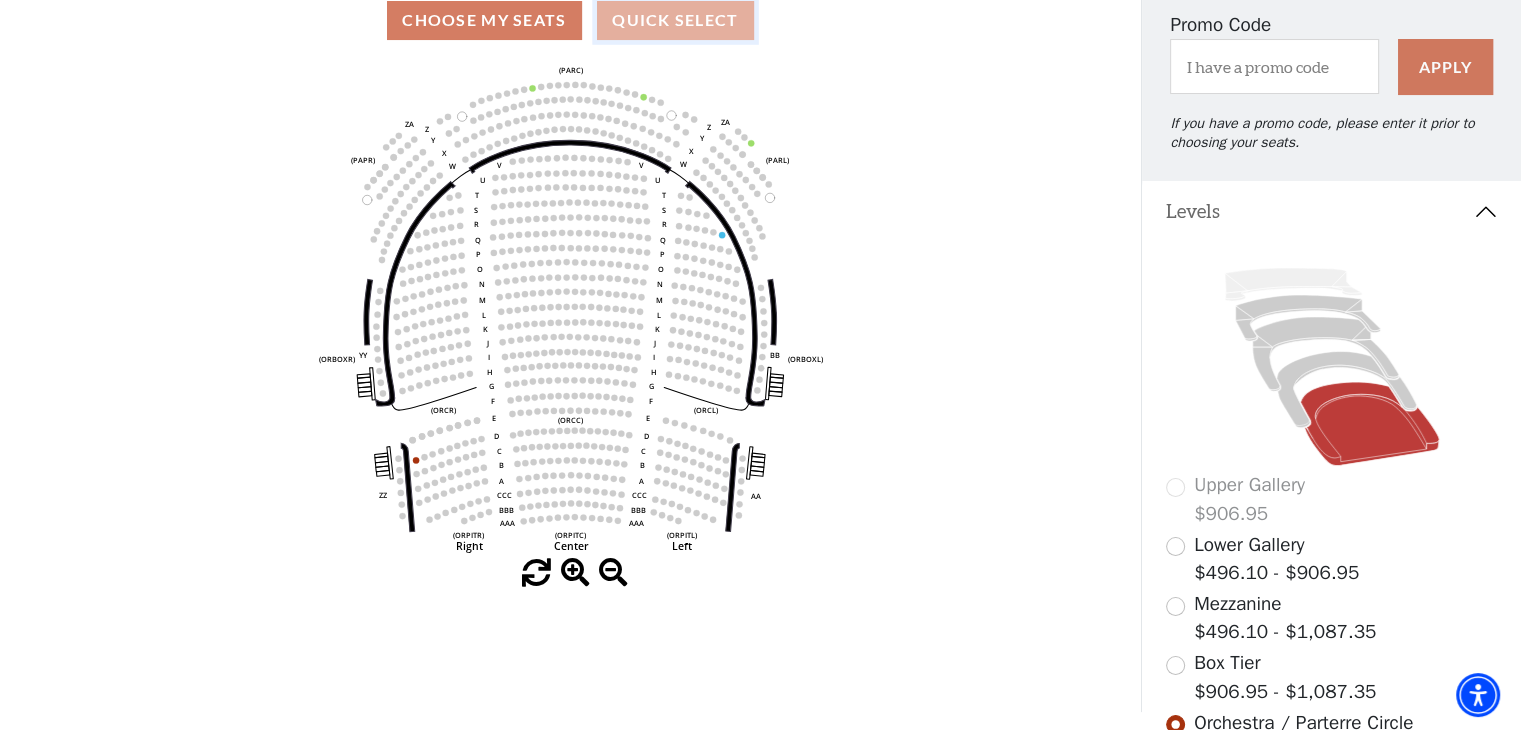 click on "Quick Select" at bounding box center (675, 20) 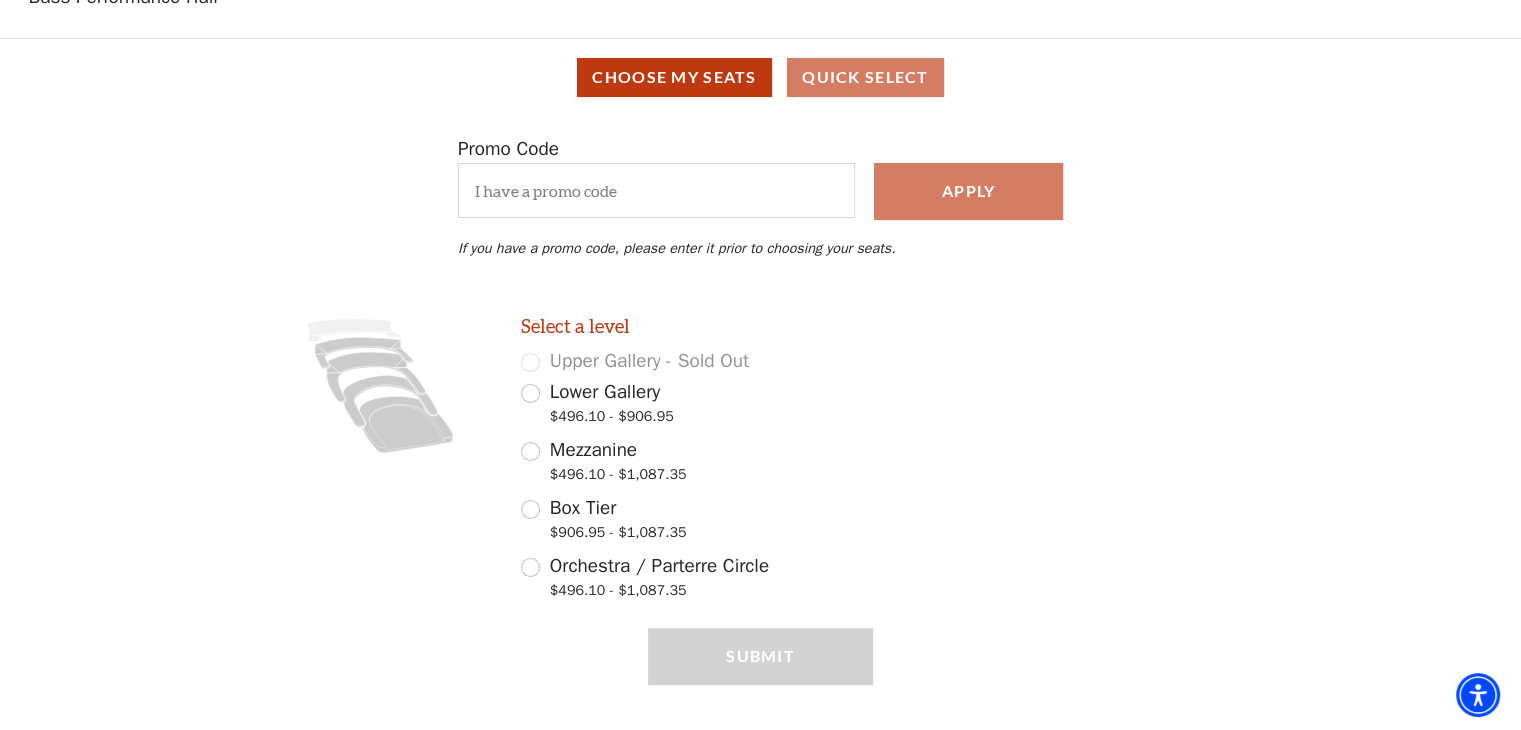 scroll, scrollTop: 164, scrollLeft: 0, axis: vertical 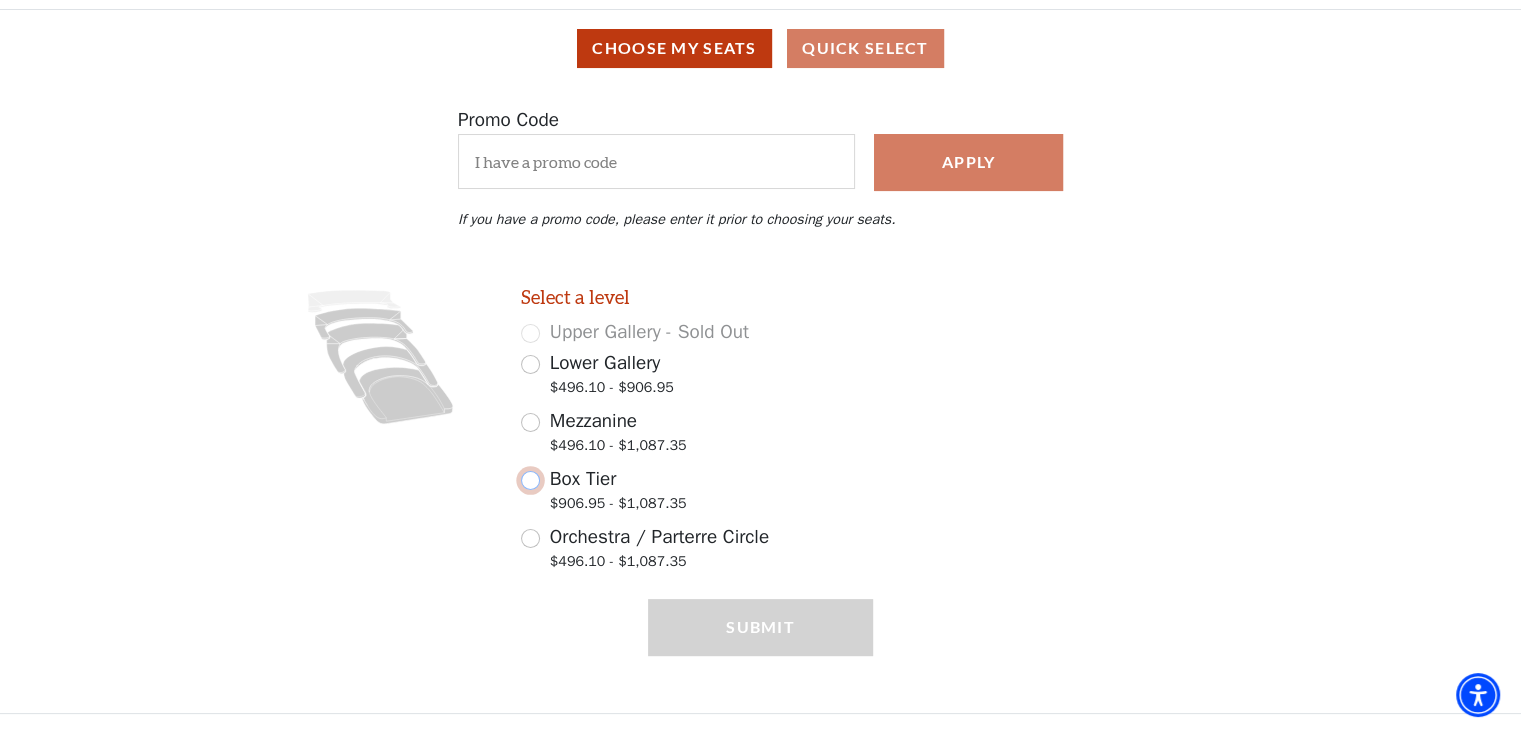 click on "Box Tier     $906.95 - $1,087.35" at bounding box center (530, 480) 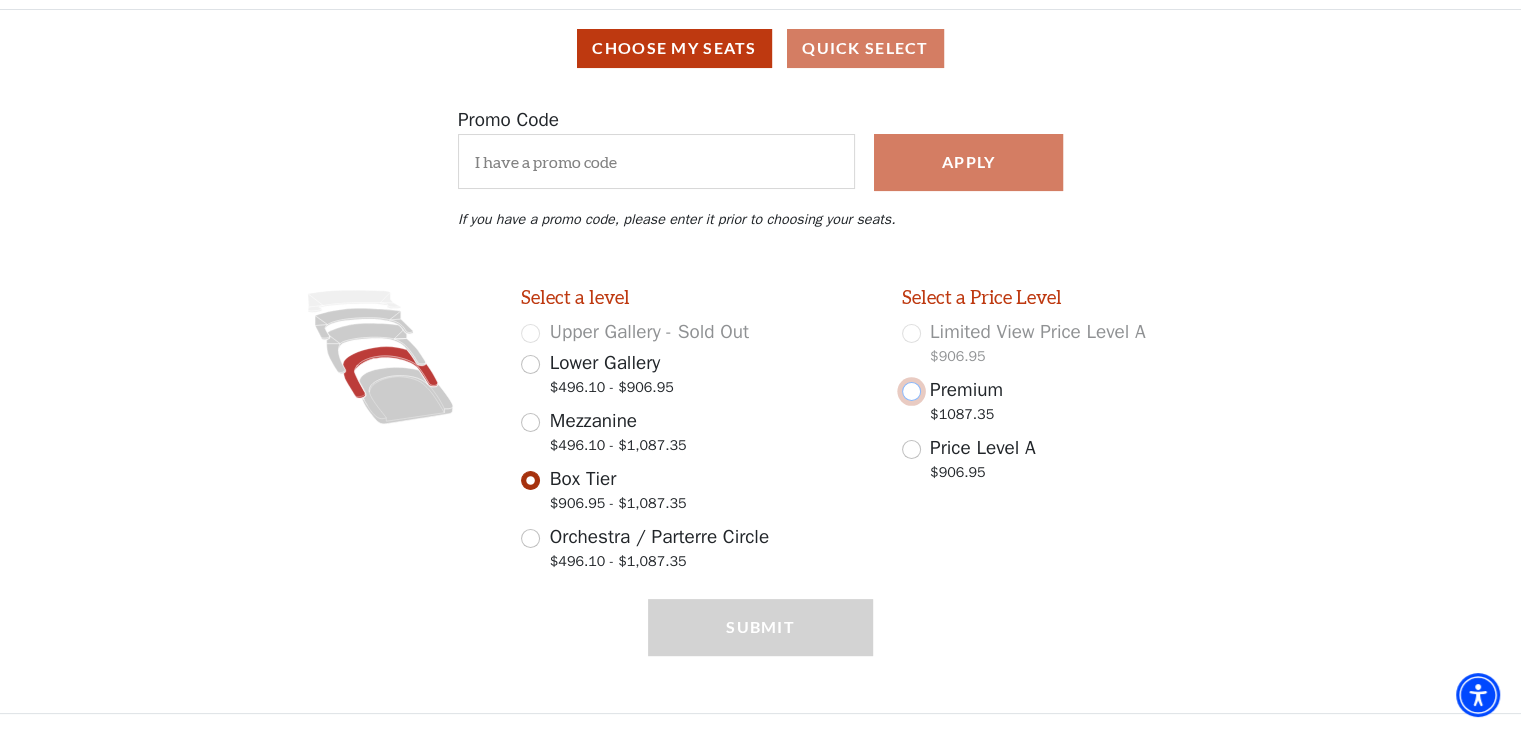 click on "Premium $1087.35" at bounding box center [911, 391] 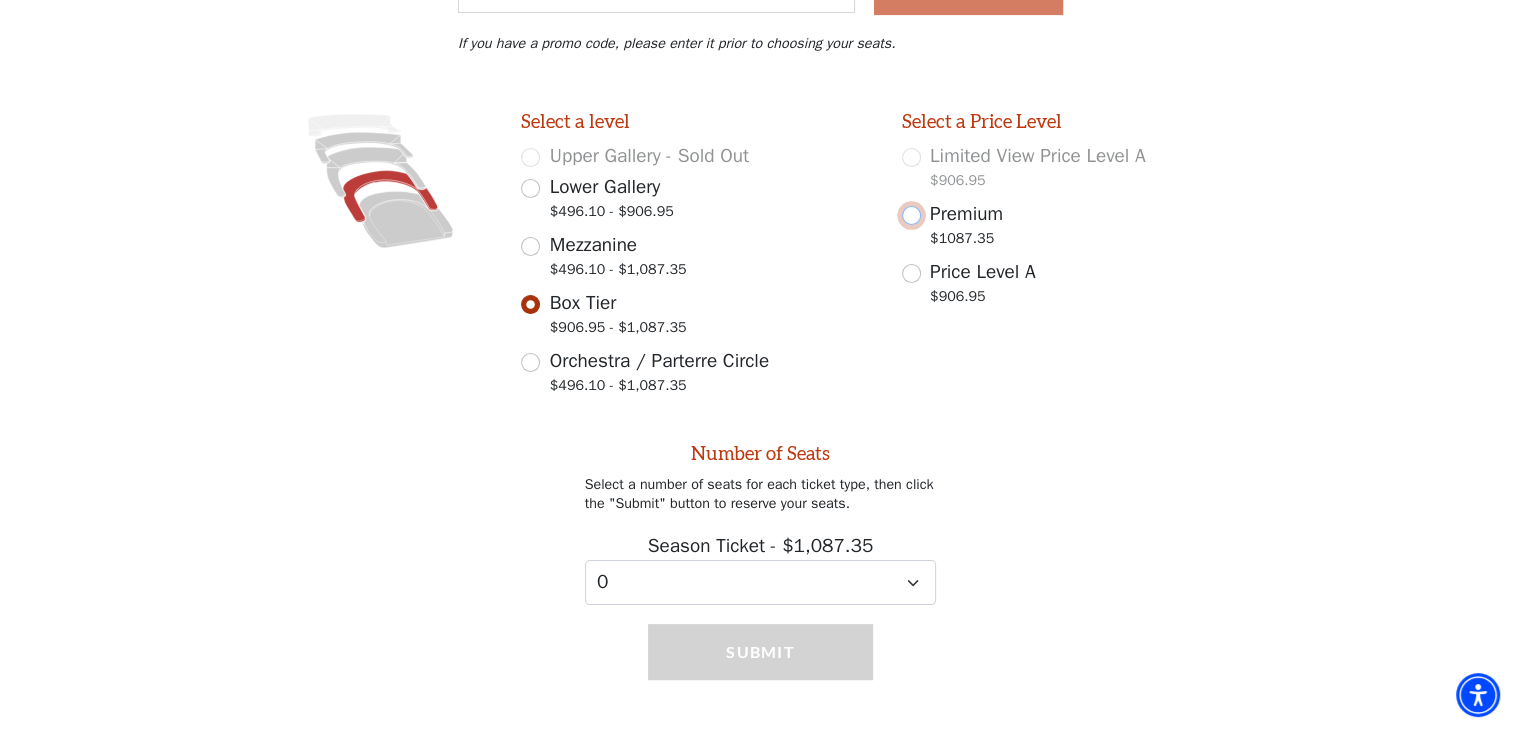 scroll, scrollTop: 363, scrollLeft: 0, axis: vertical 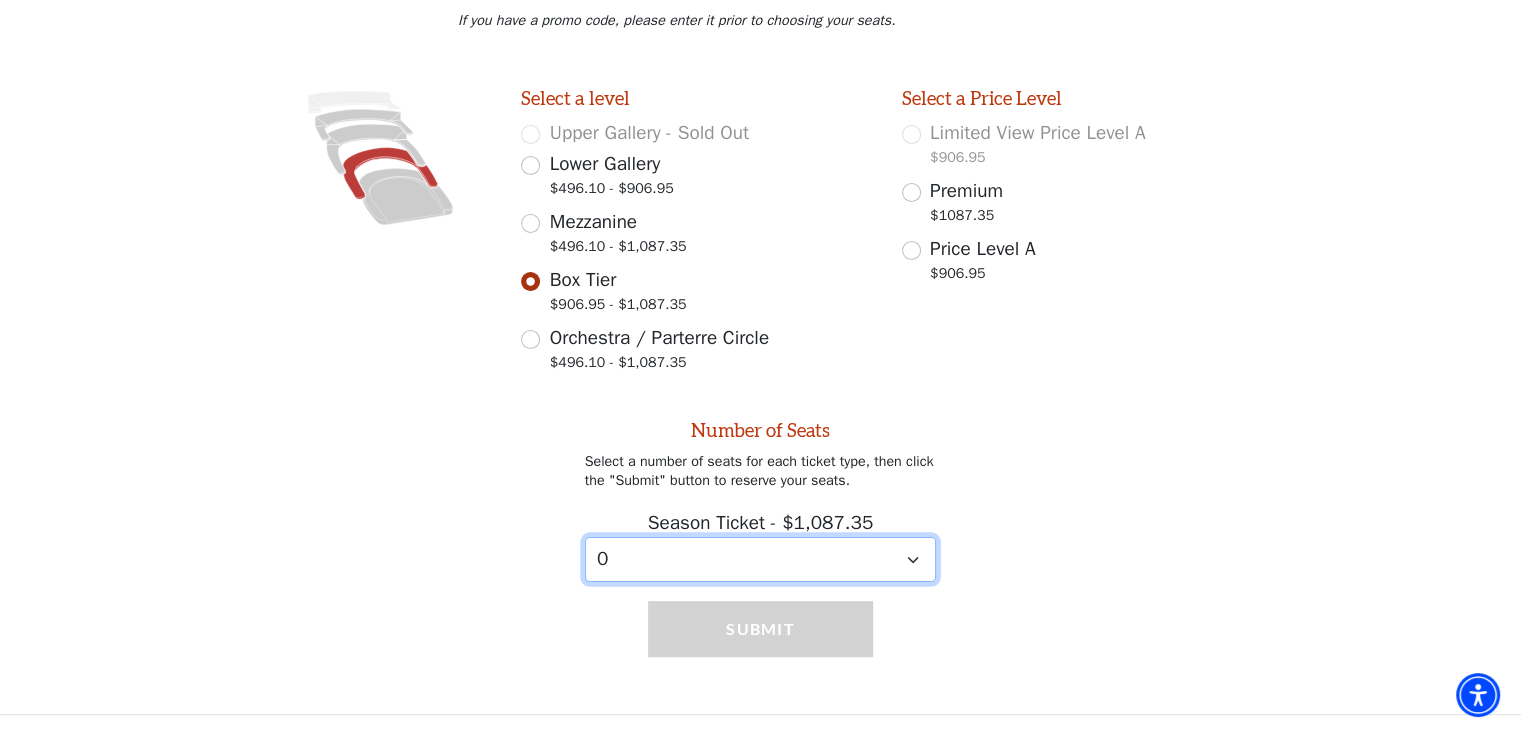 click on "0 1 2 3 4 5 6 7 8 9" at bounding box center [761, 559] 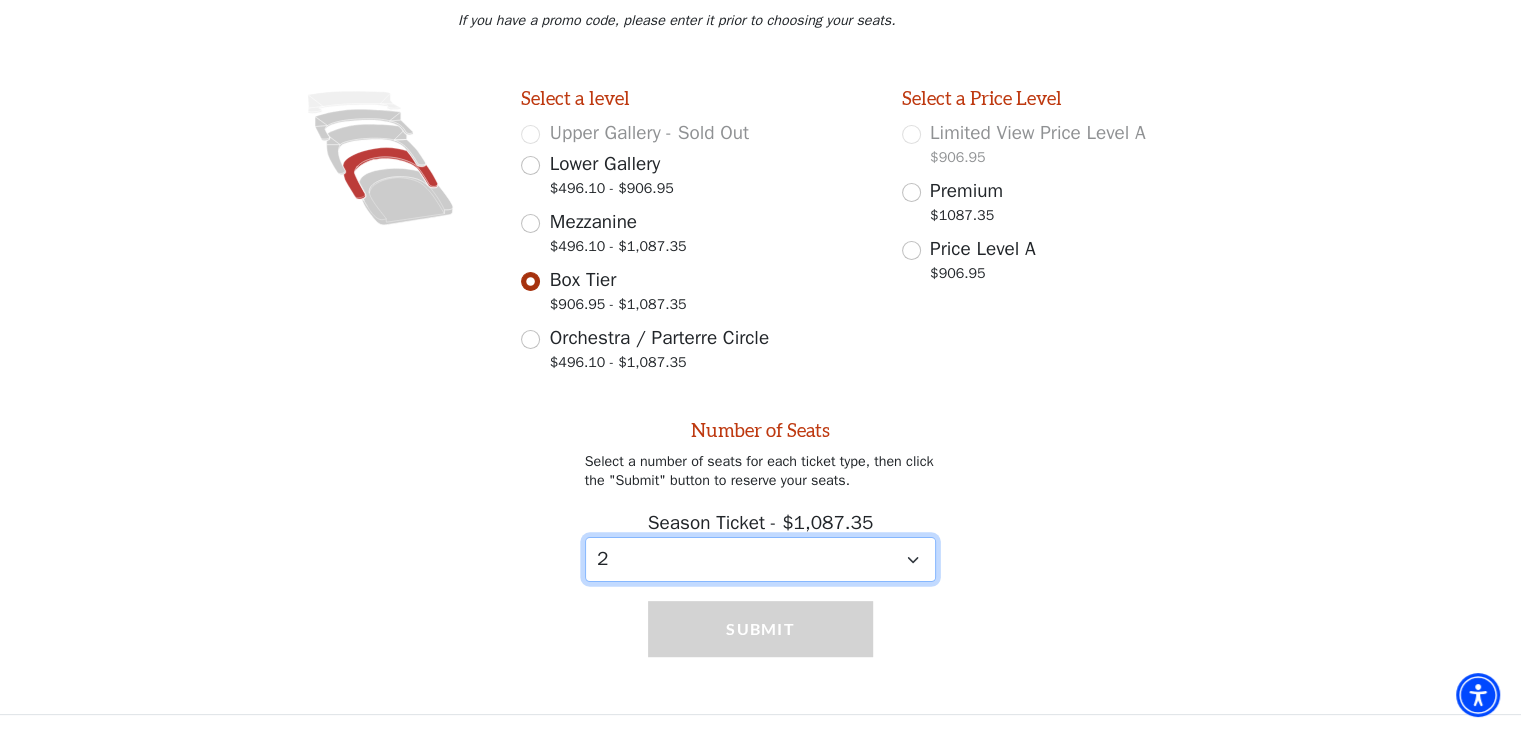 click on "0 1 2 3 4 5 6 7 8 9" at bounding box center [761, 559] 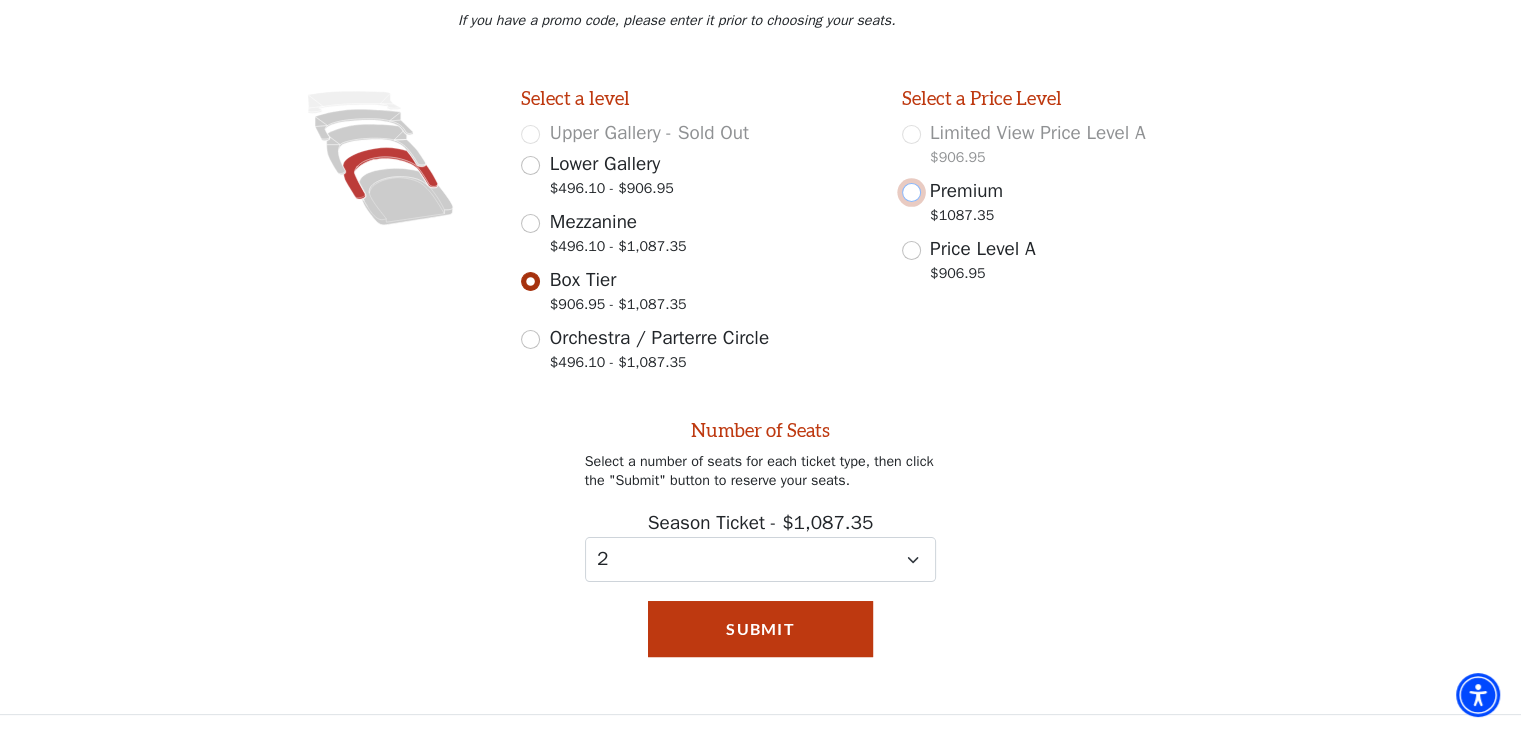 click on "Premium $1087.35" at bounding box center (911, 192) 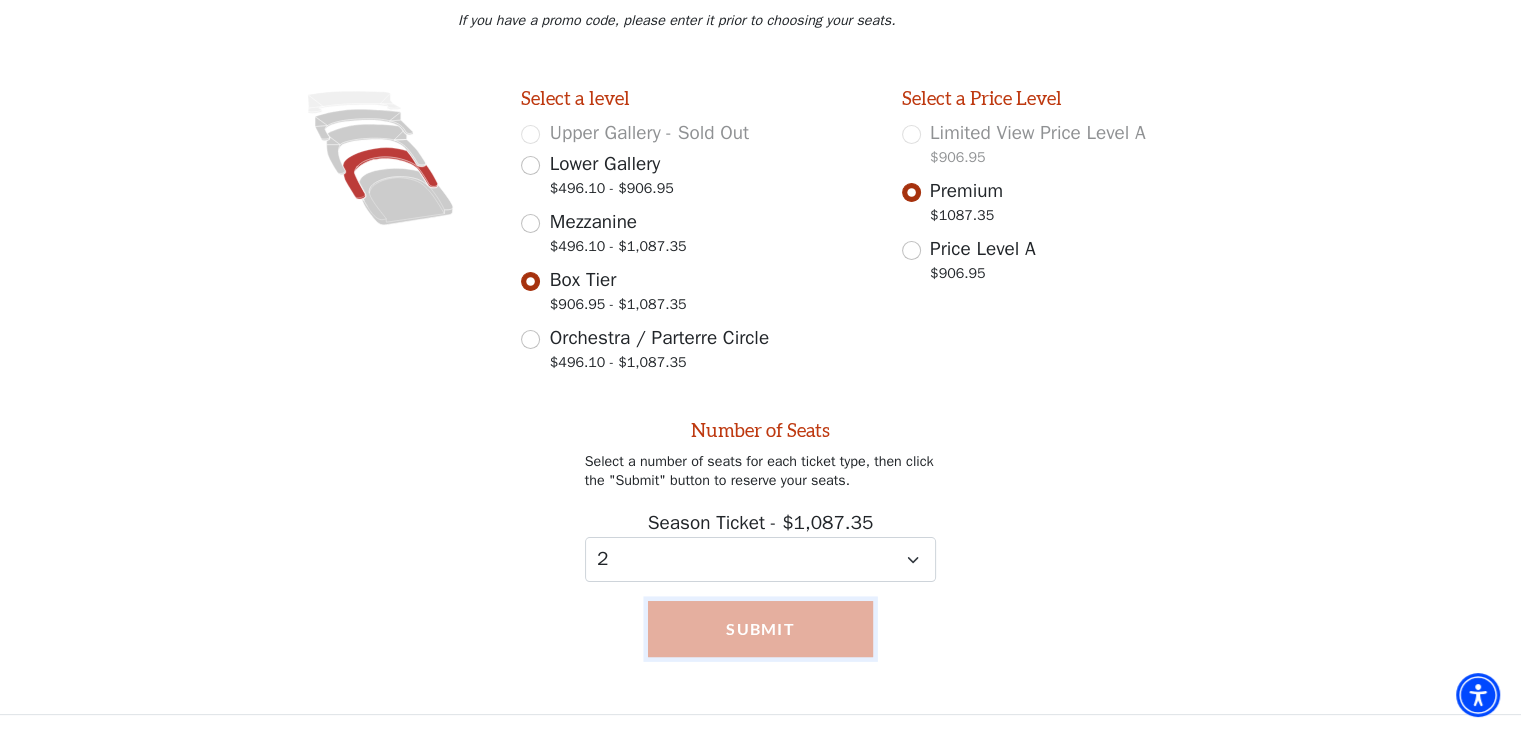 click on "Submit" at bounding box center (760, 629) 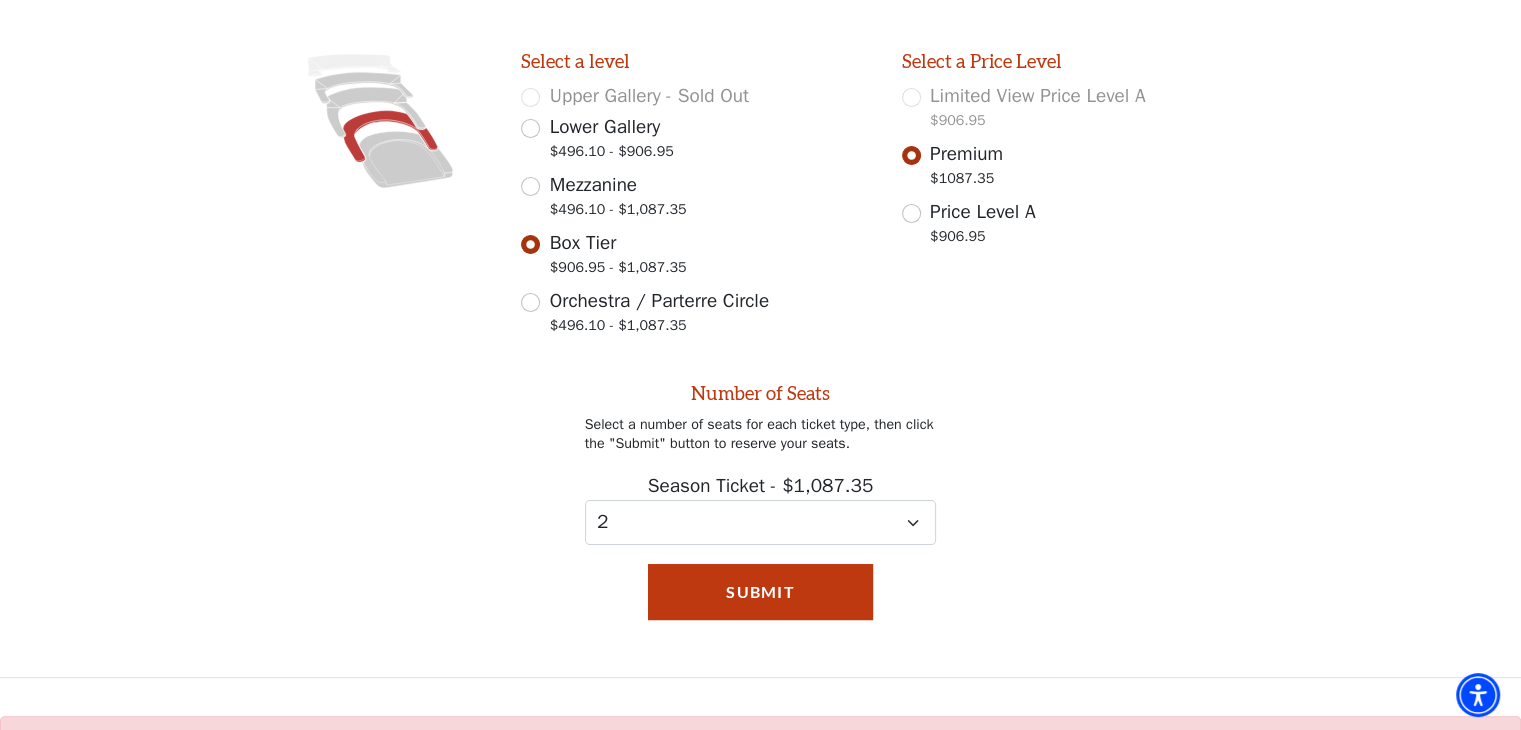 scroll, scrollTop: 469, scrollLeft: 0, axis: vertical 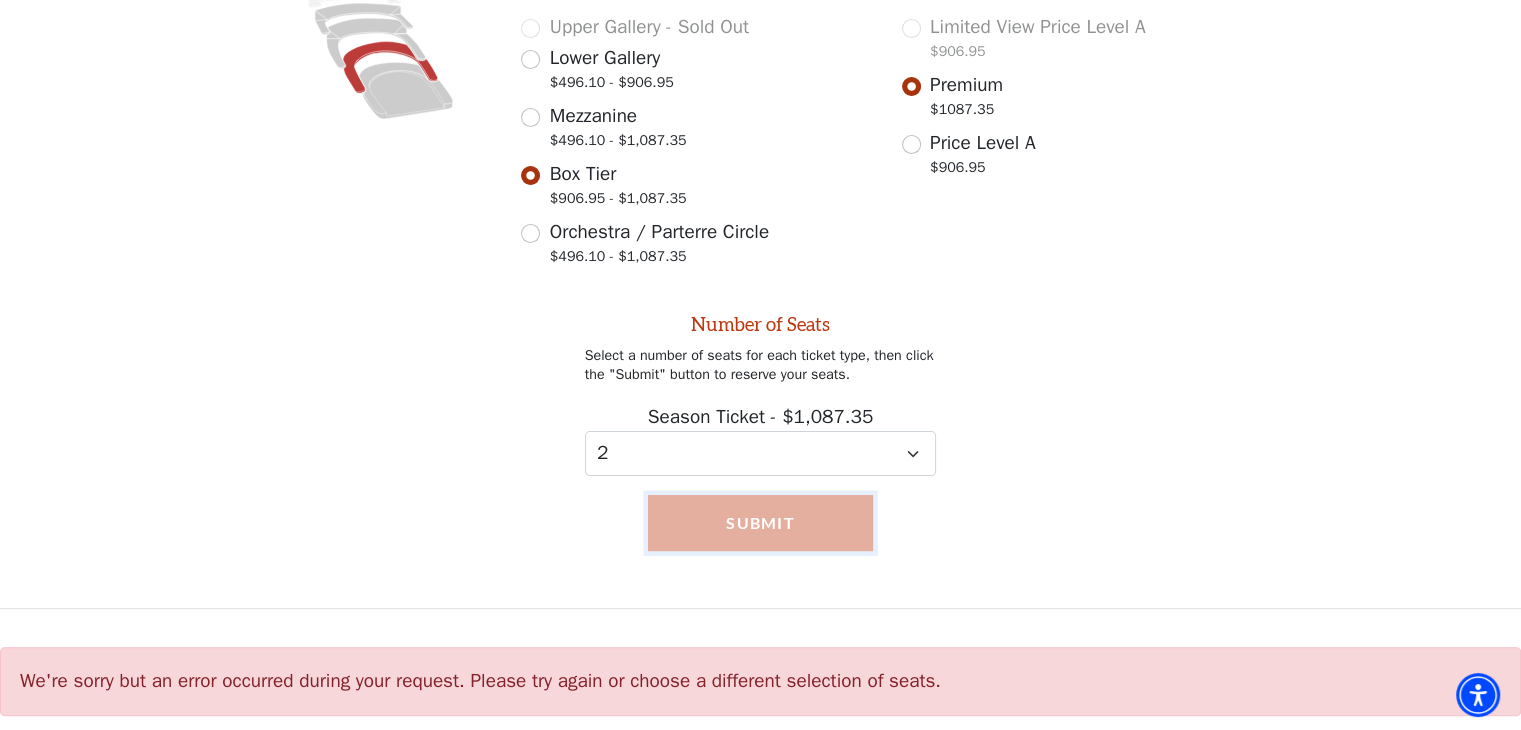 click on "Submit" at bounding box center (760, 523) 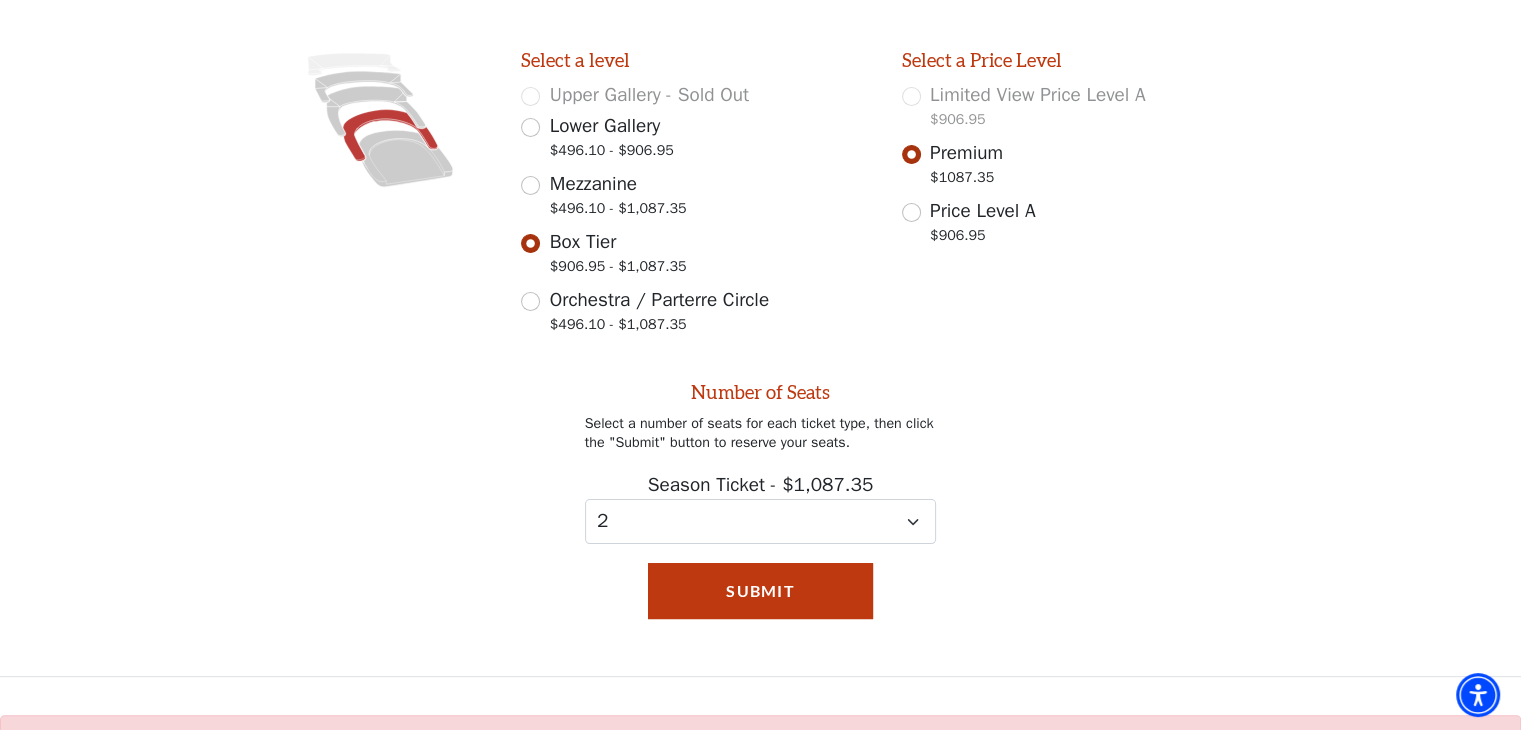scroll, scrollTop: 369, scrollLeft: 0, axis: vertical 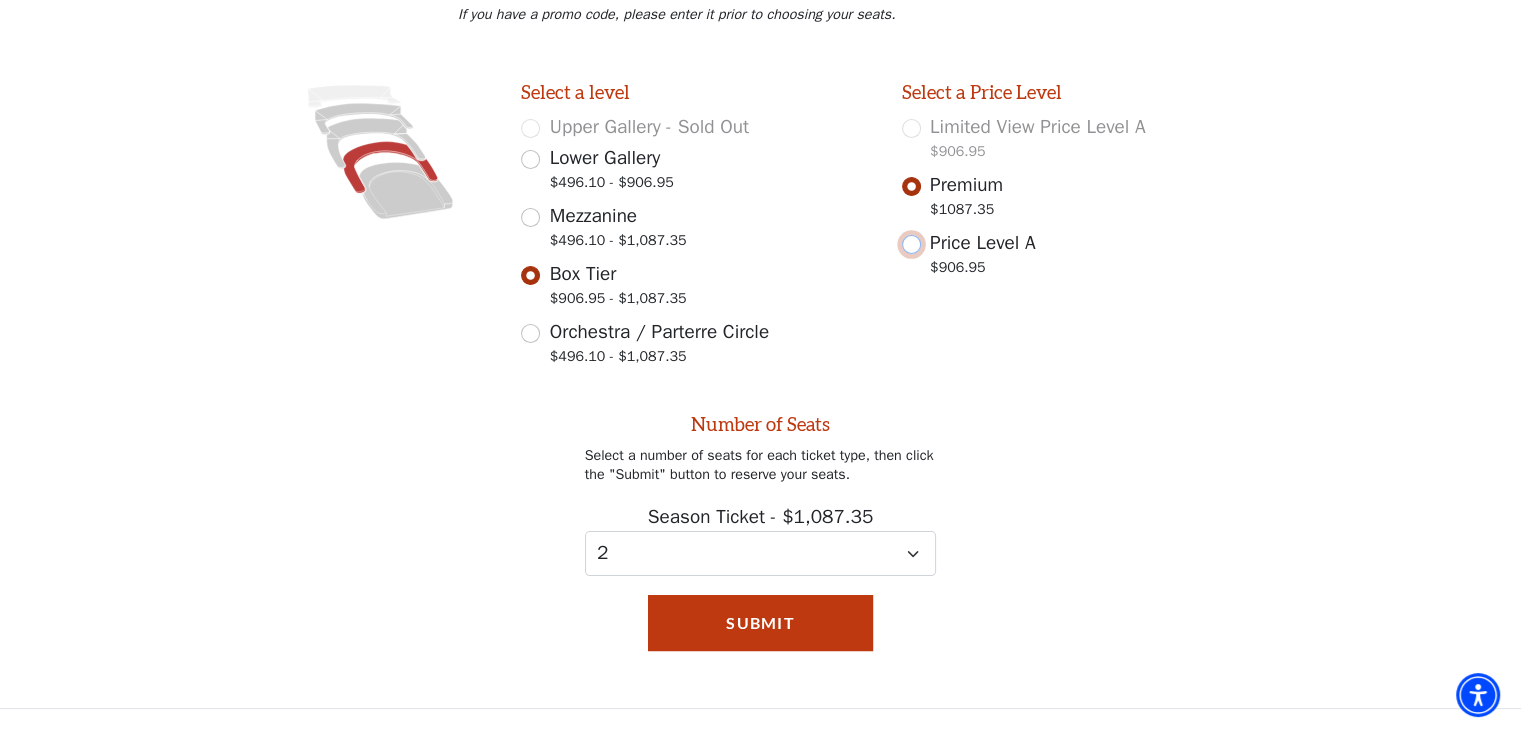 click on "Price Level A $906.95" at bounding box center (911, 244) 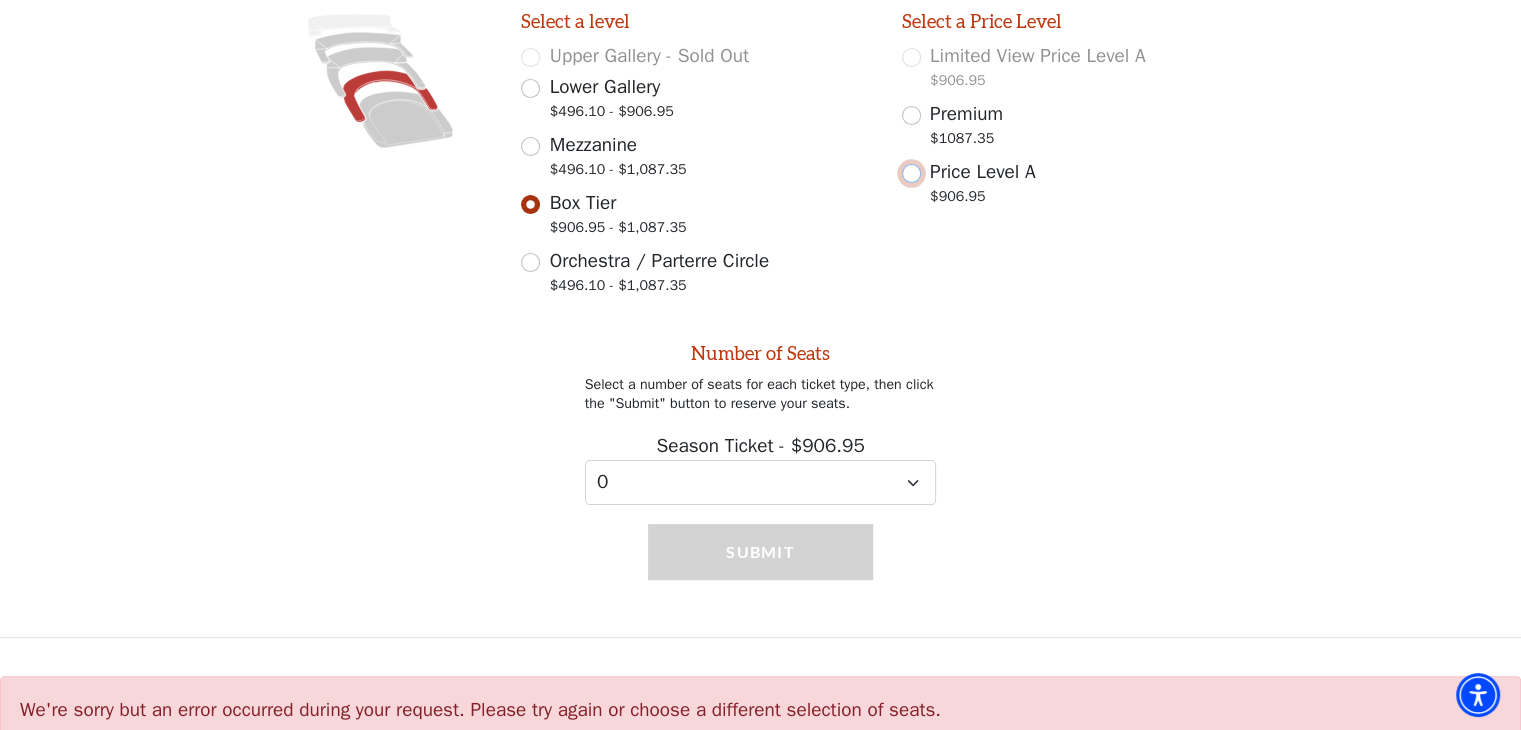 scroll, scrollTop: 469, scrollLeft: 0, axis: vertical 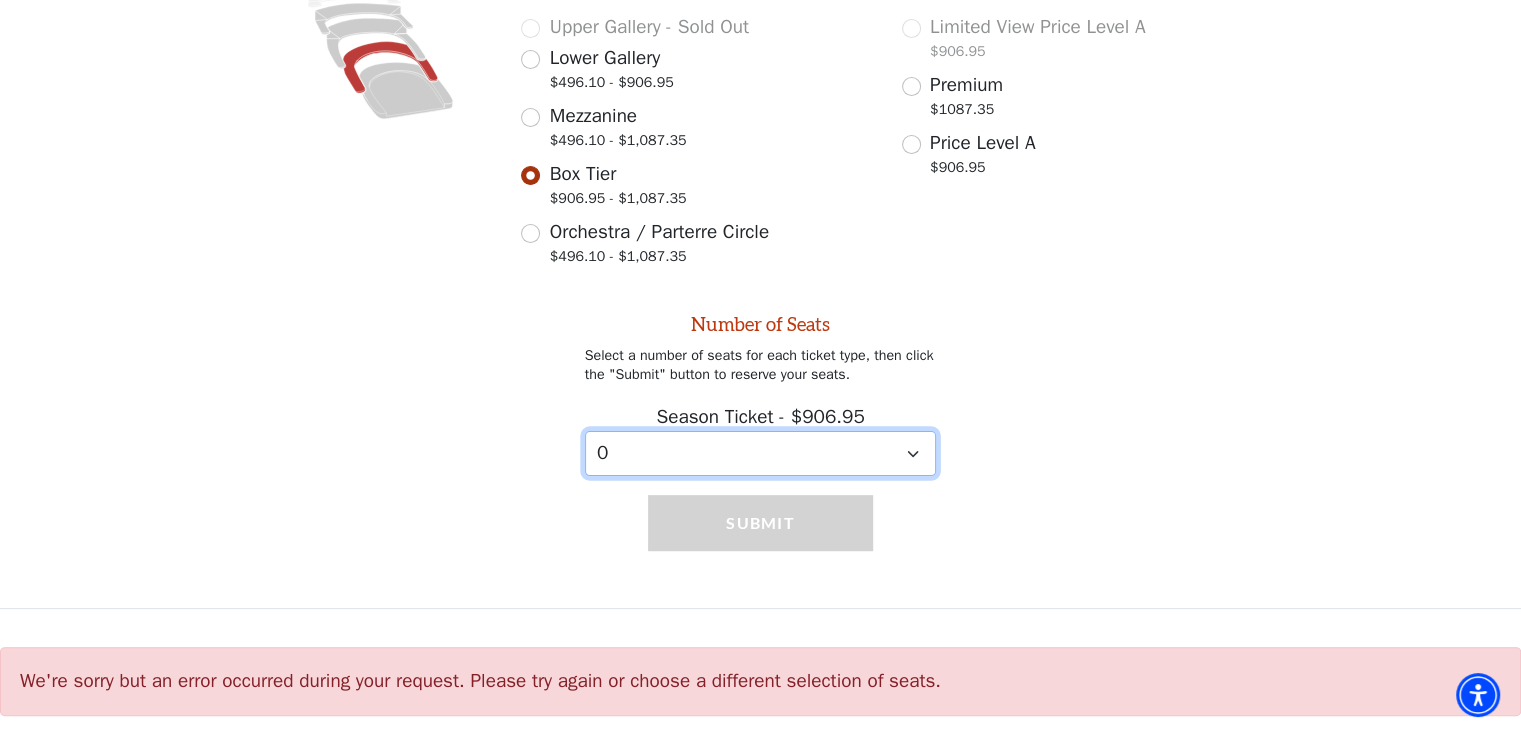 click on "0 1 2 3 4 5 6 7 8 9" at bounding box center [761, 453] 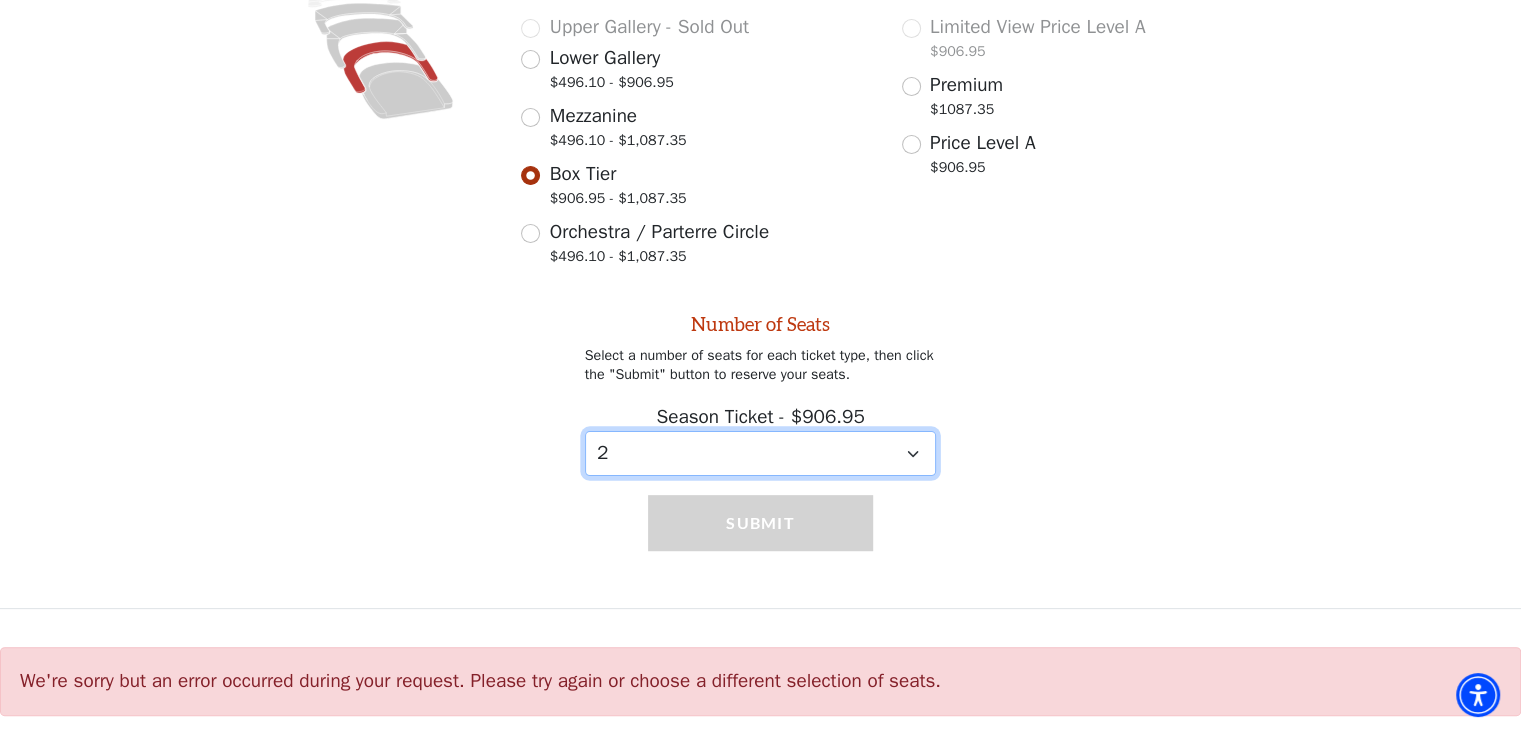 click on "0 1 2 3 4 5 6 7 8 9" at bounding box center [761, 453] 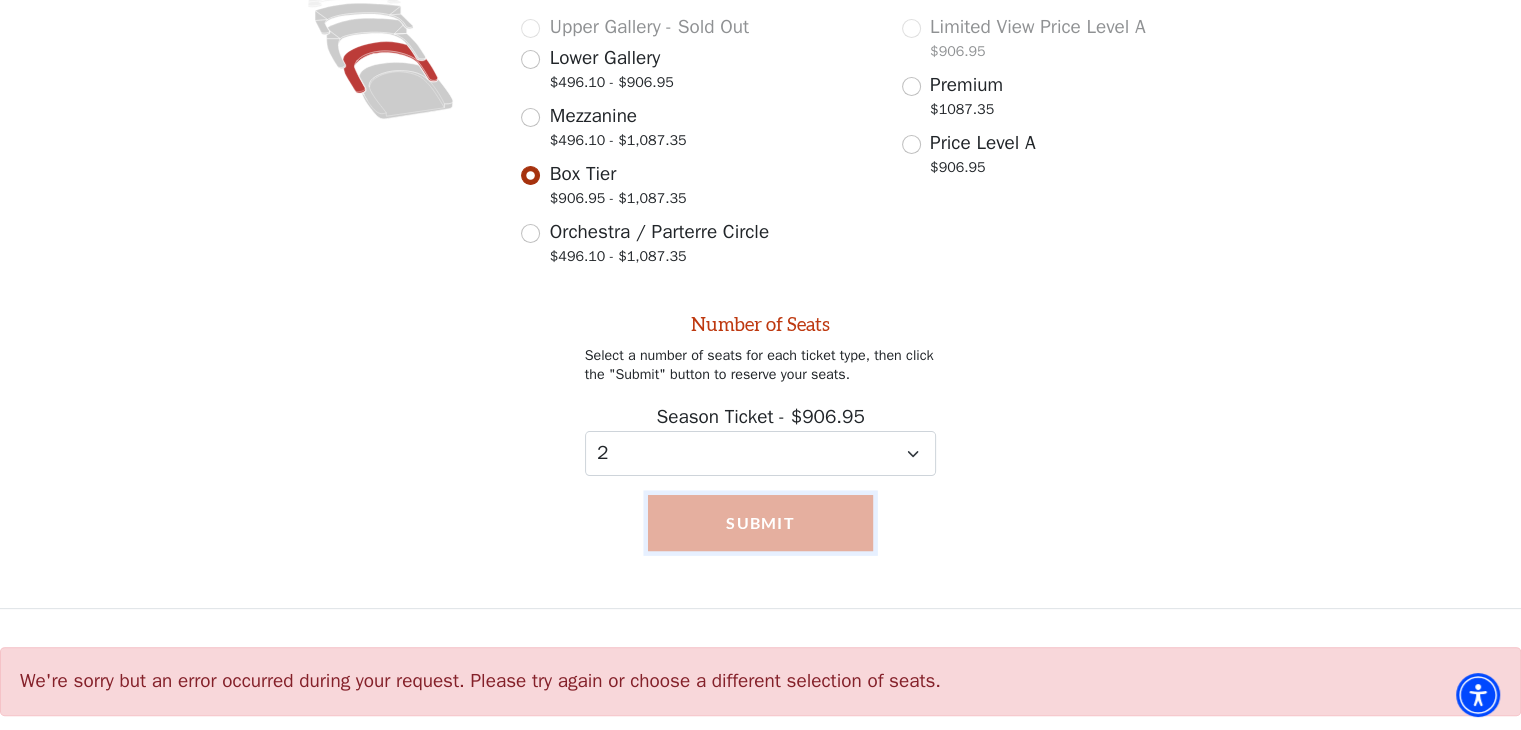 click on "Submit" at bounding box center (760, 523) 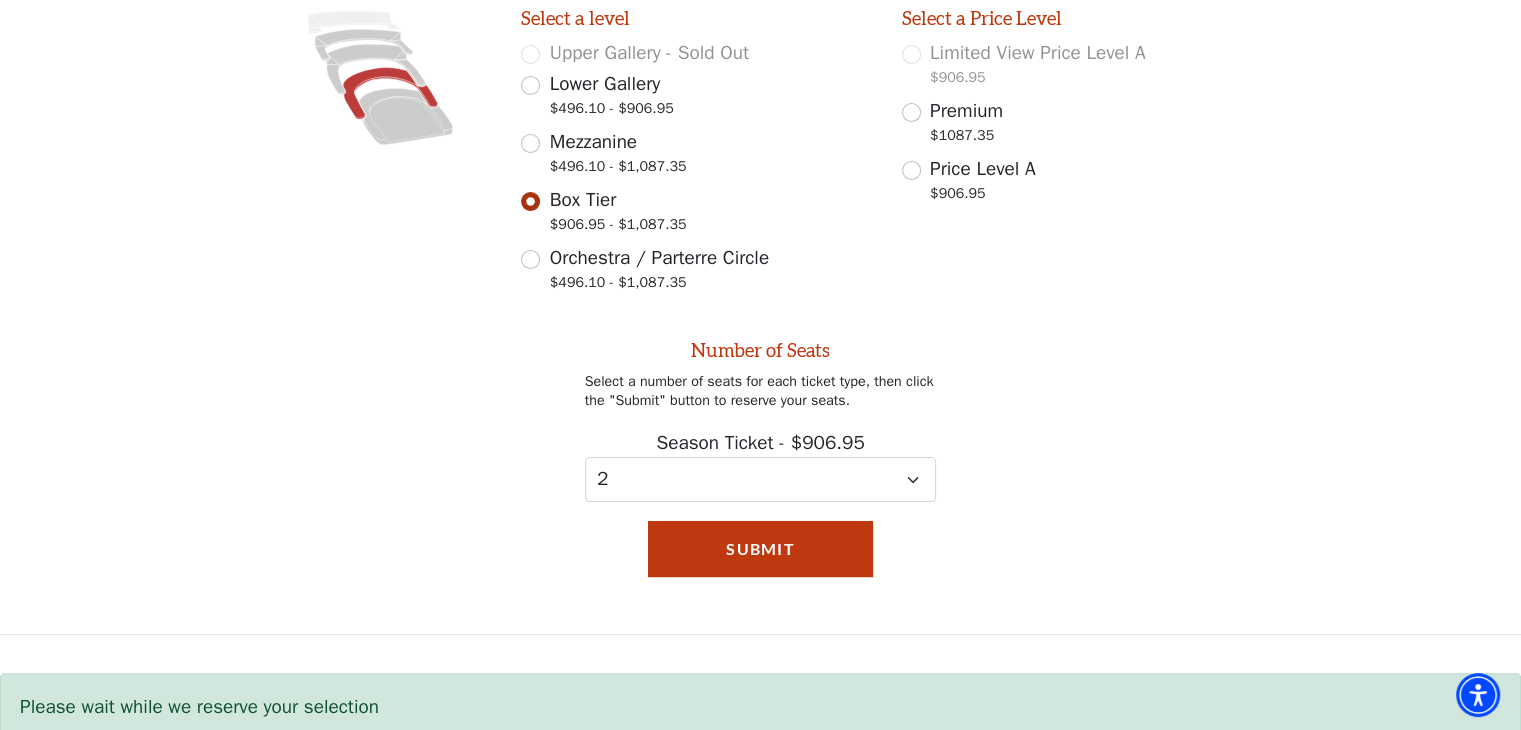 scroll, scrollTop: 469, scrollLeft: 0, axis: vertical 